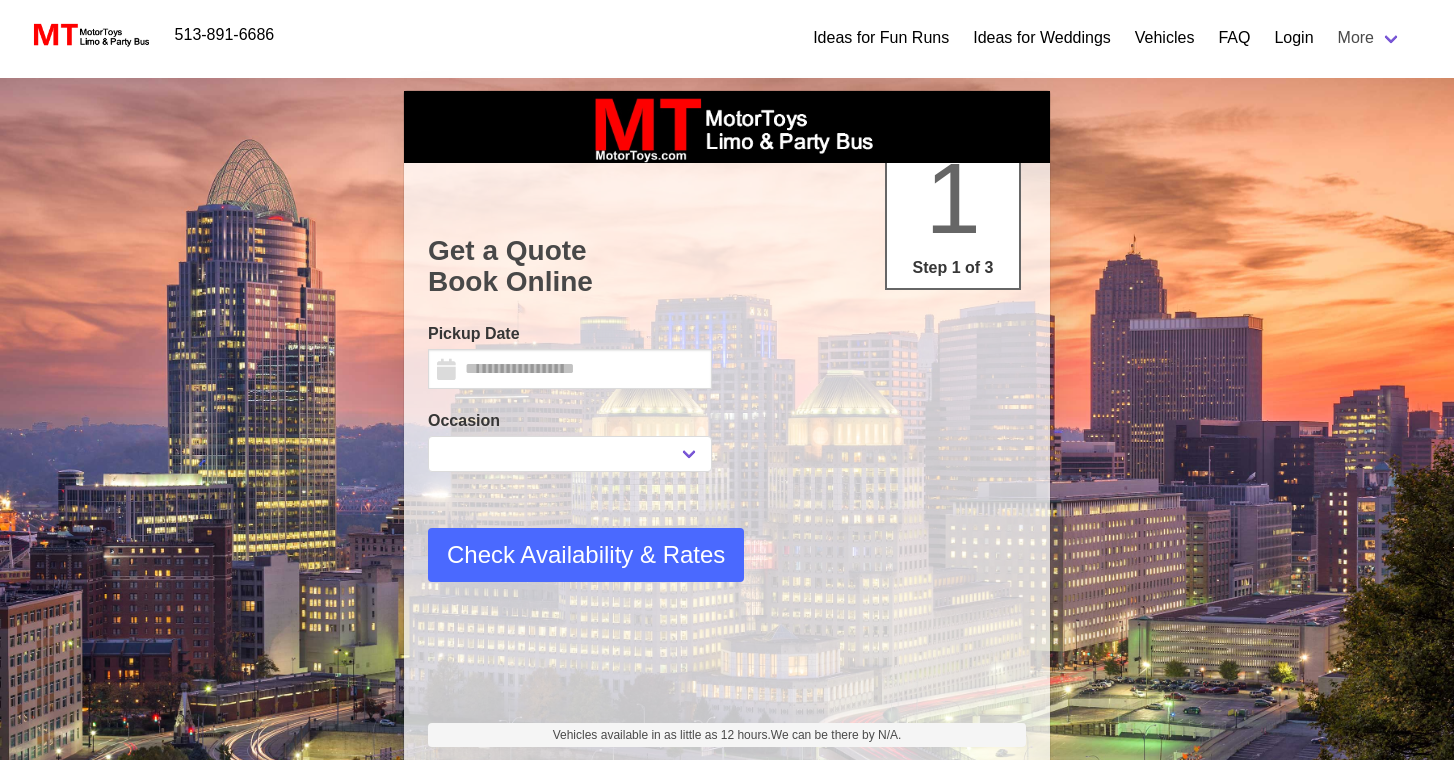 scroll, scrollTop: 0, scrollLeft: 0, axis: both 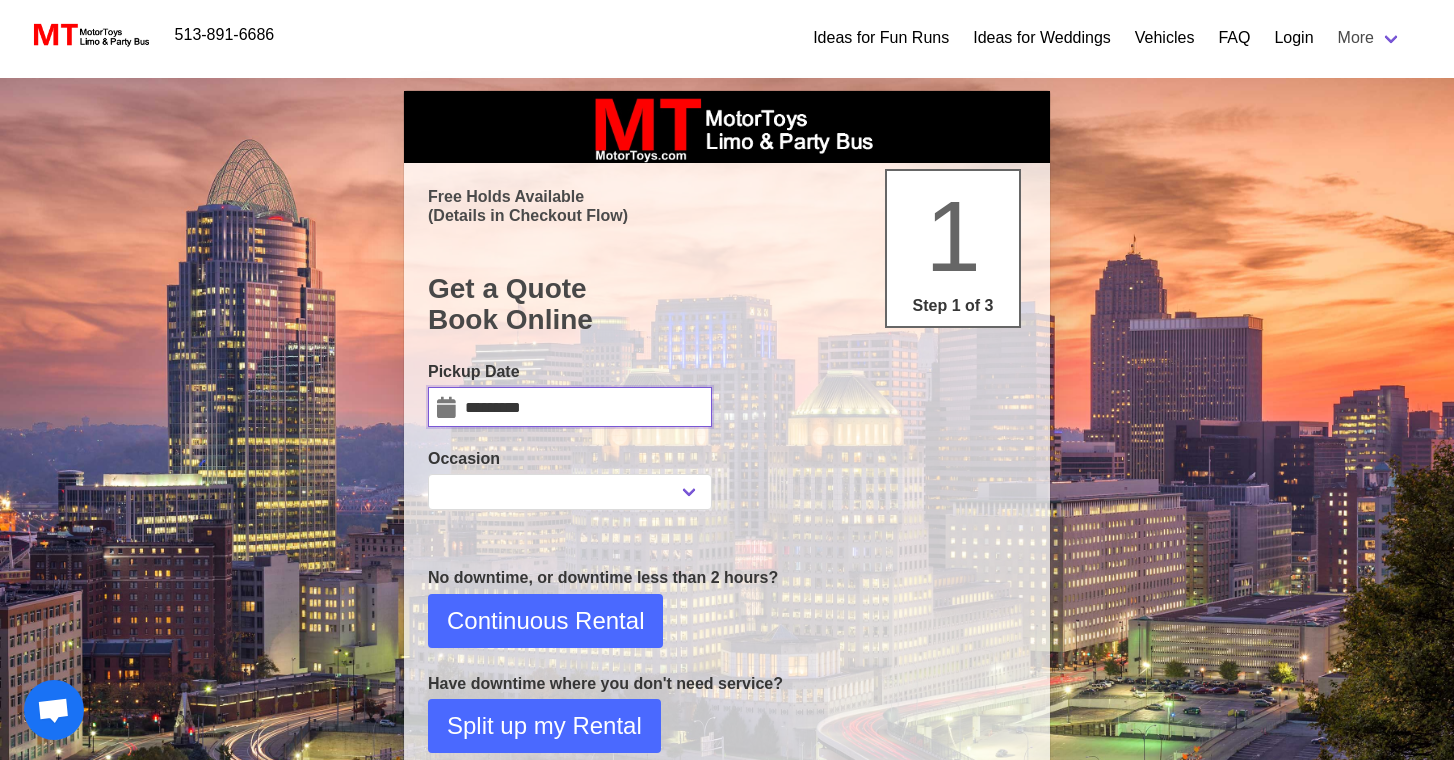 select 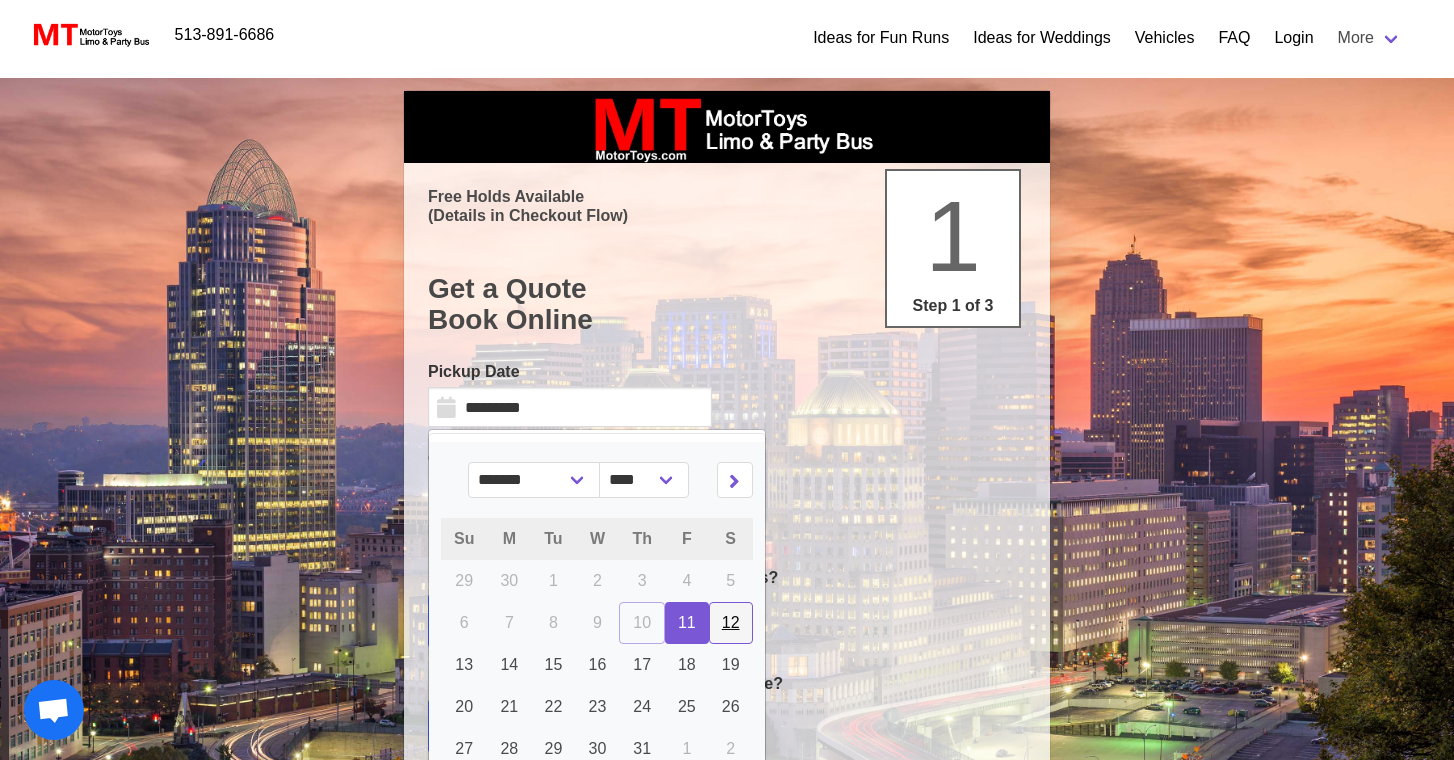 click on "12" at bounding box center (731, 622) 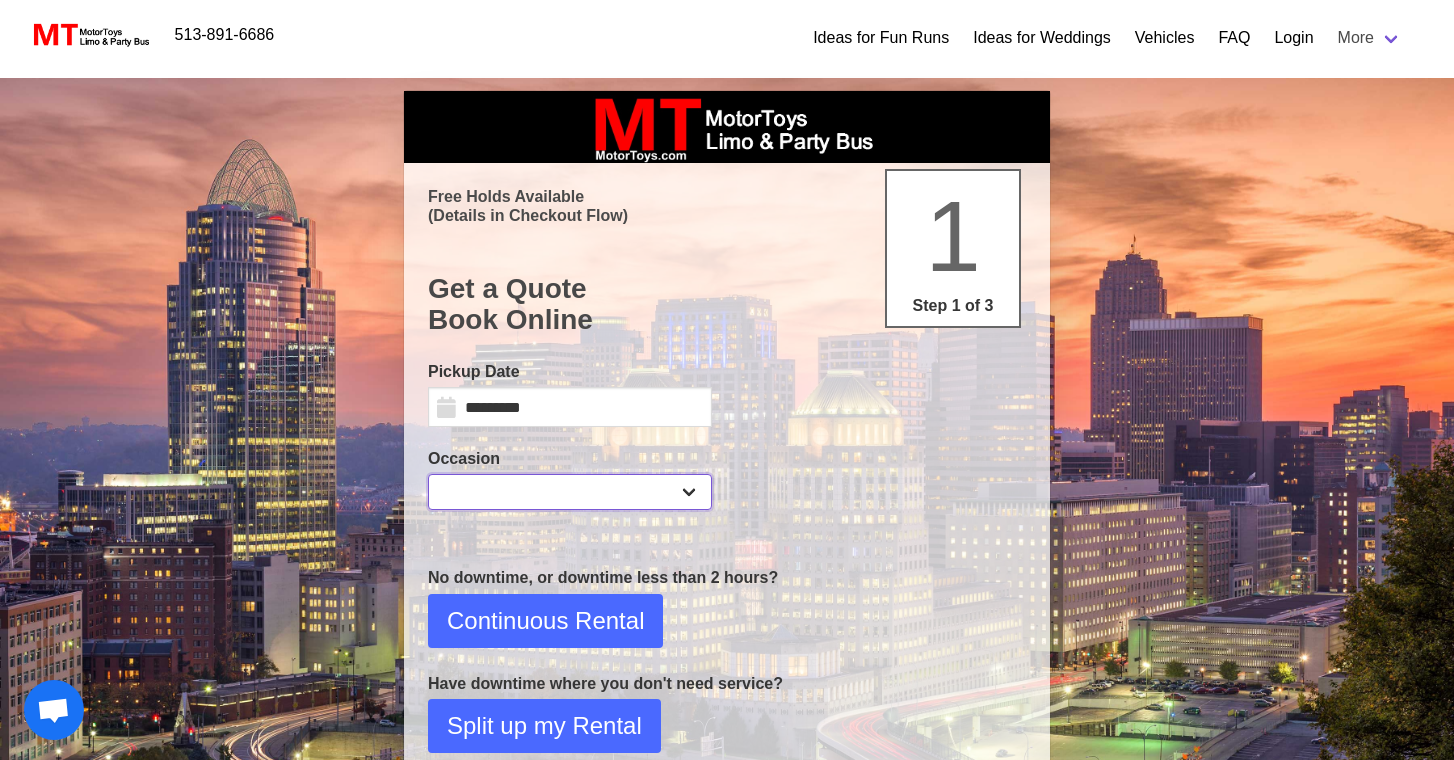 select on "*" 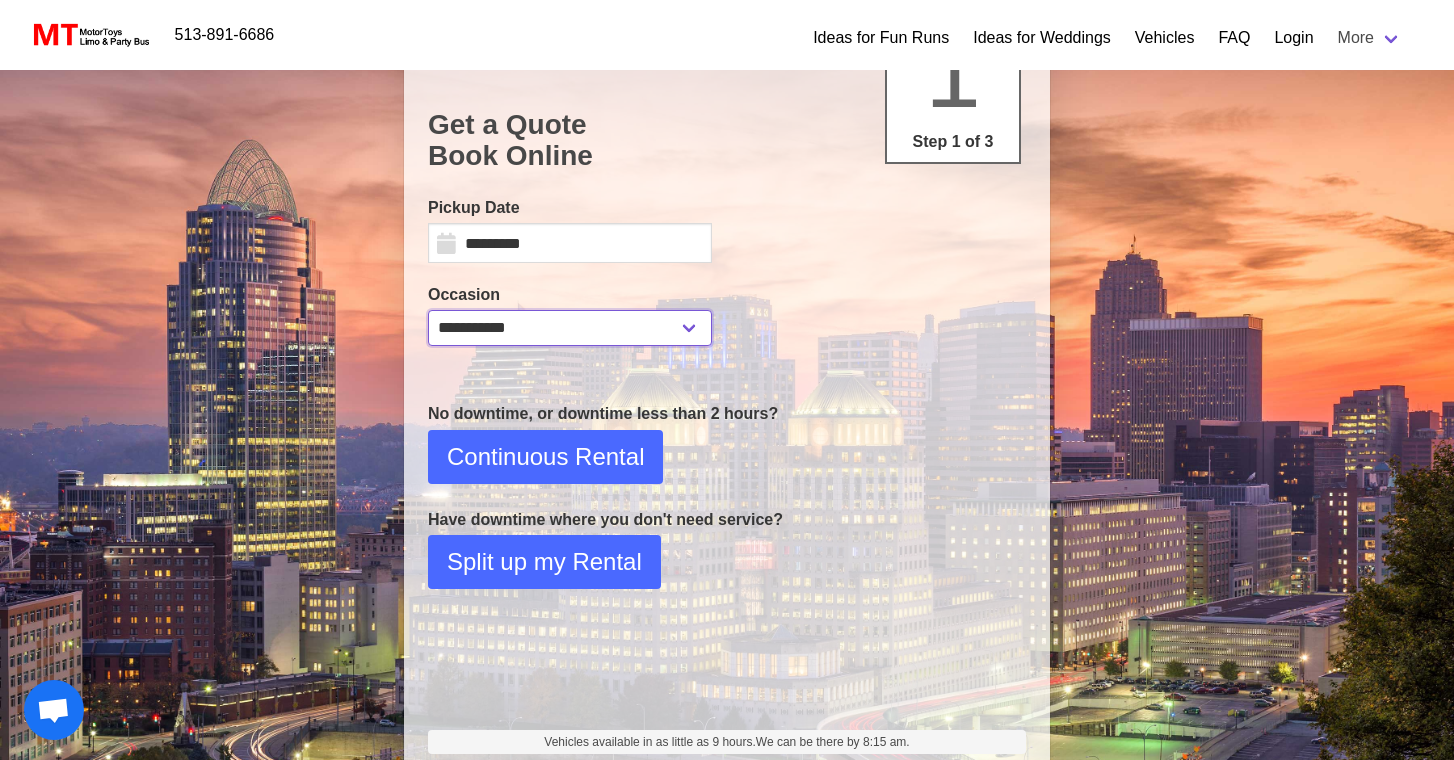 scroll, scrollTop: 214, scrollLeft: 0, axis: vertical 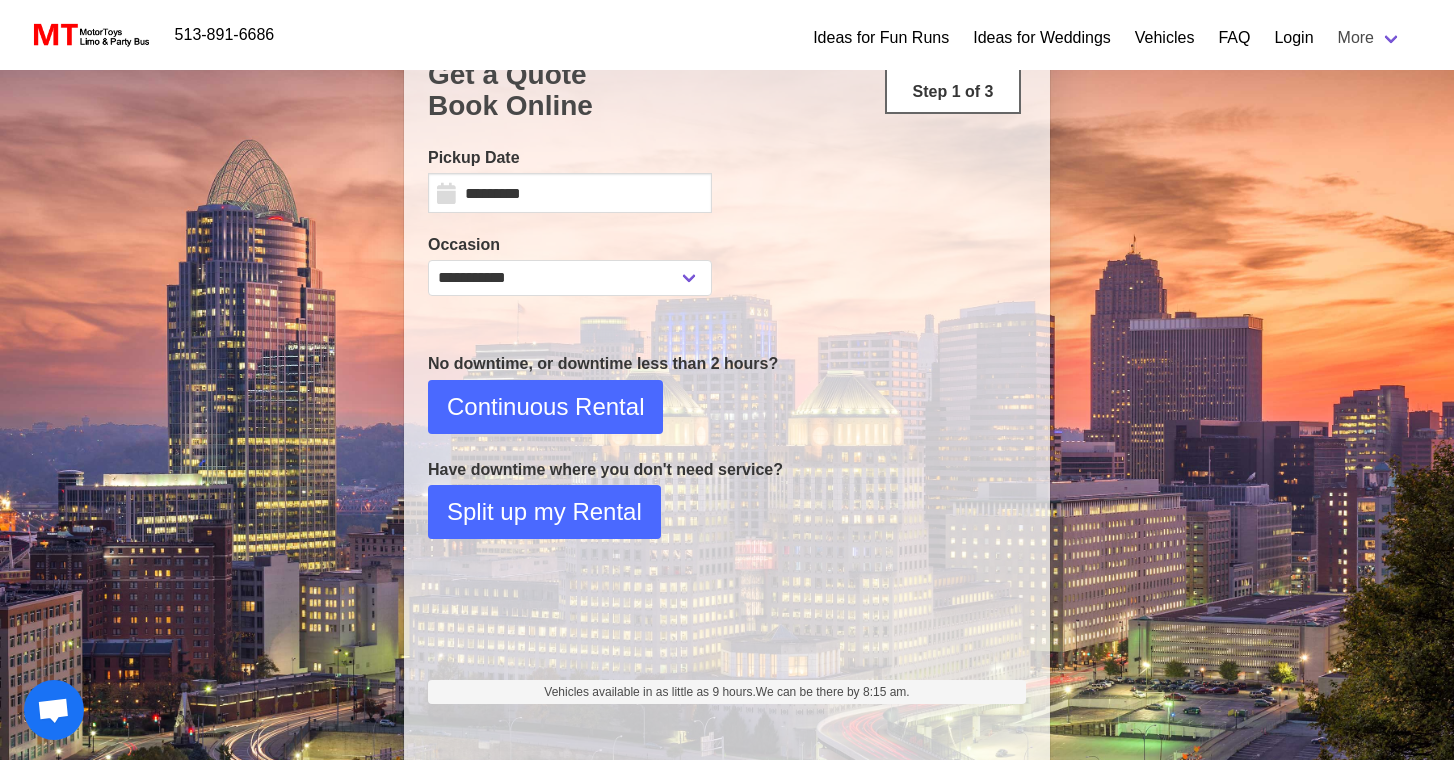 click on "Continuous Rental" at bounding box center [545, 407] 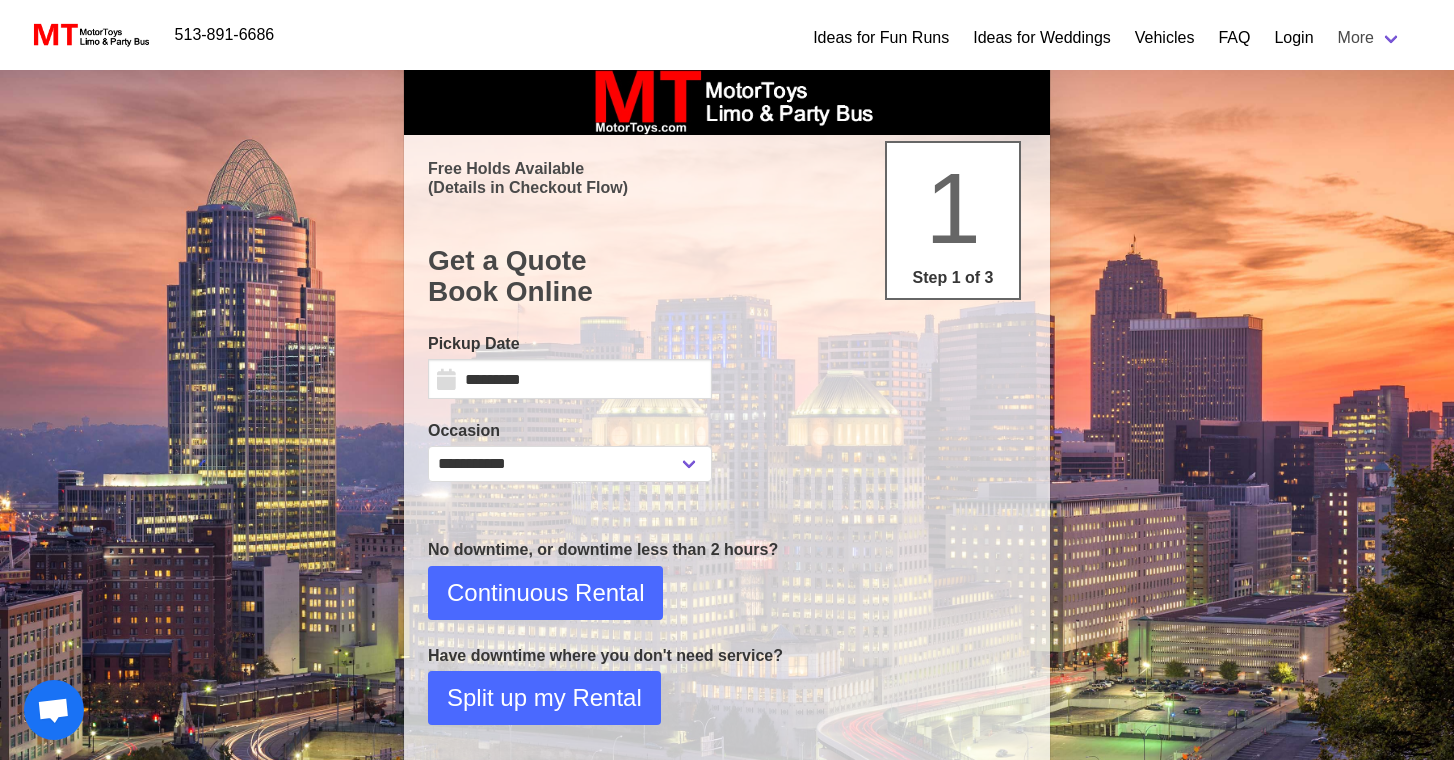 select on "*" 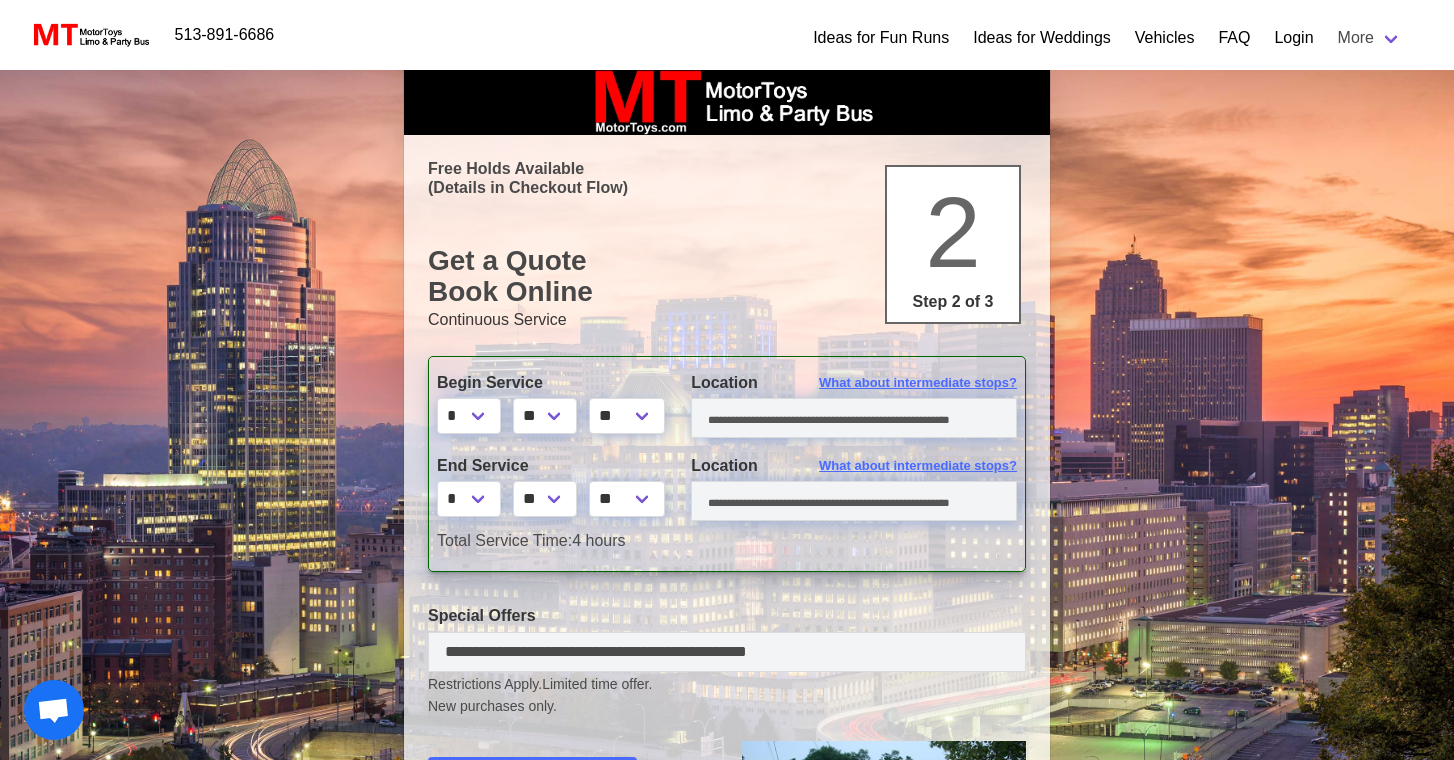 scroll, scrollTop: 0, scrollLeft: 0, axis: both 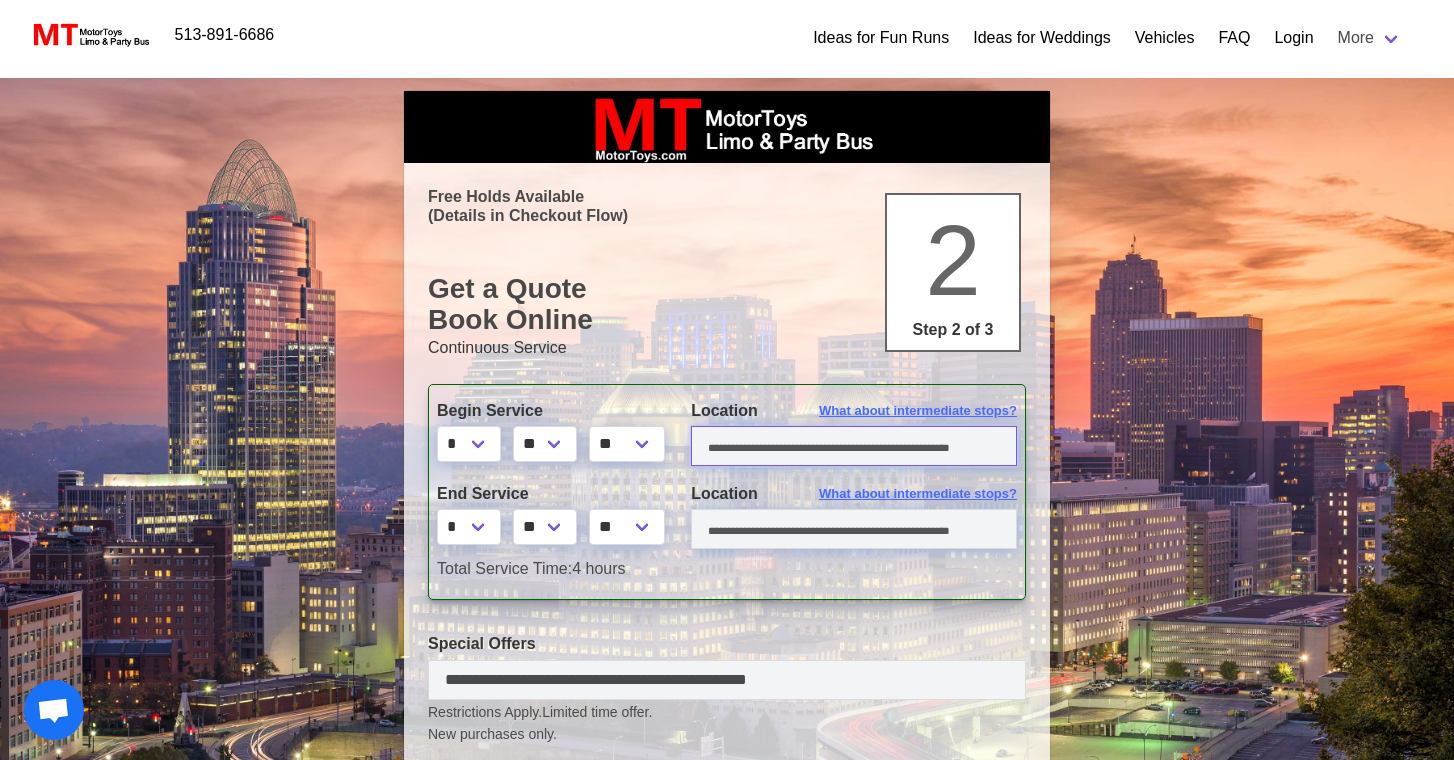 click at bounding box center (854, 446) 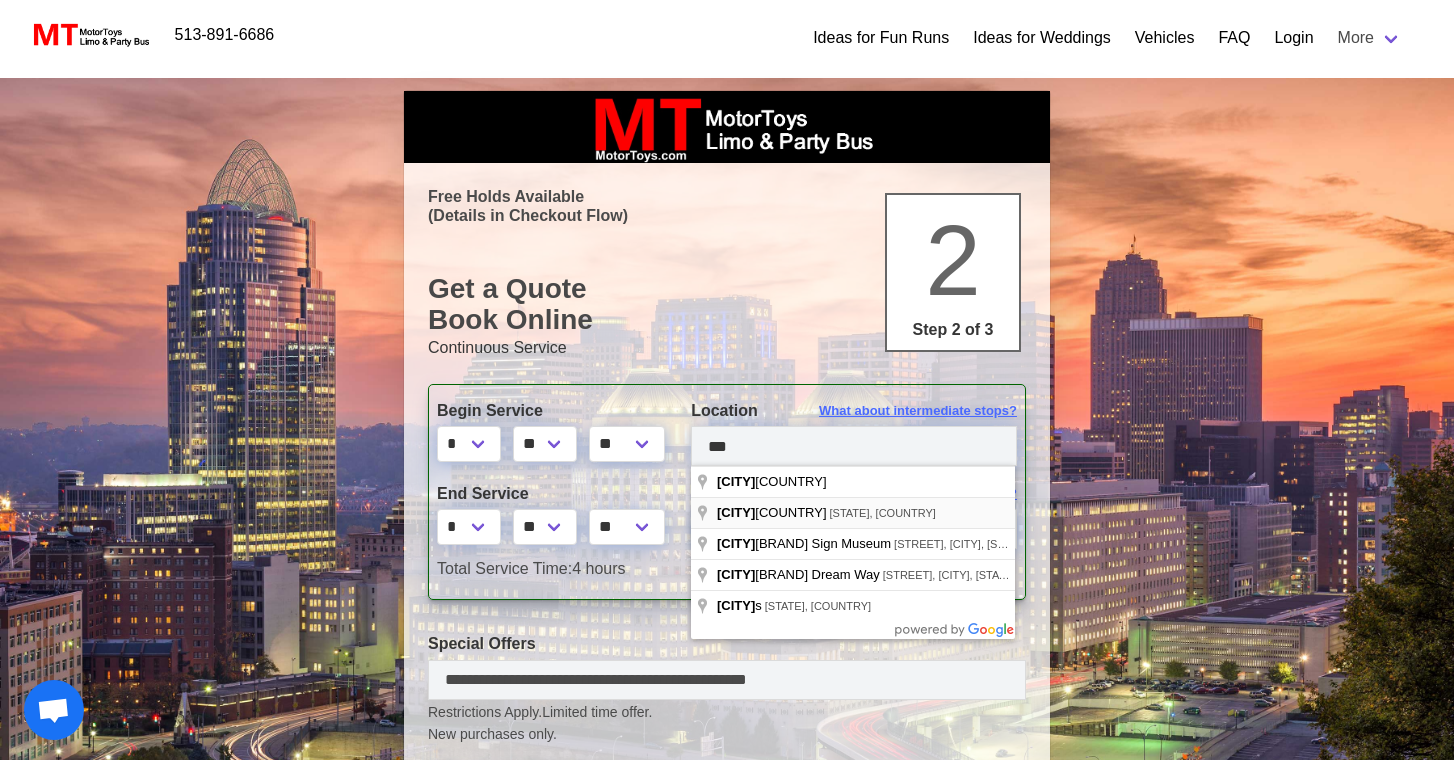 type on "**********" 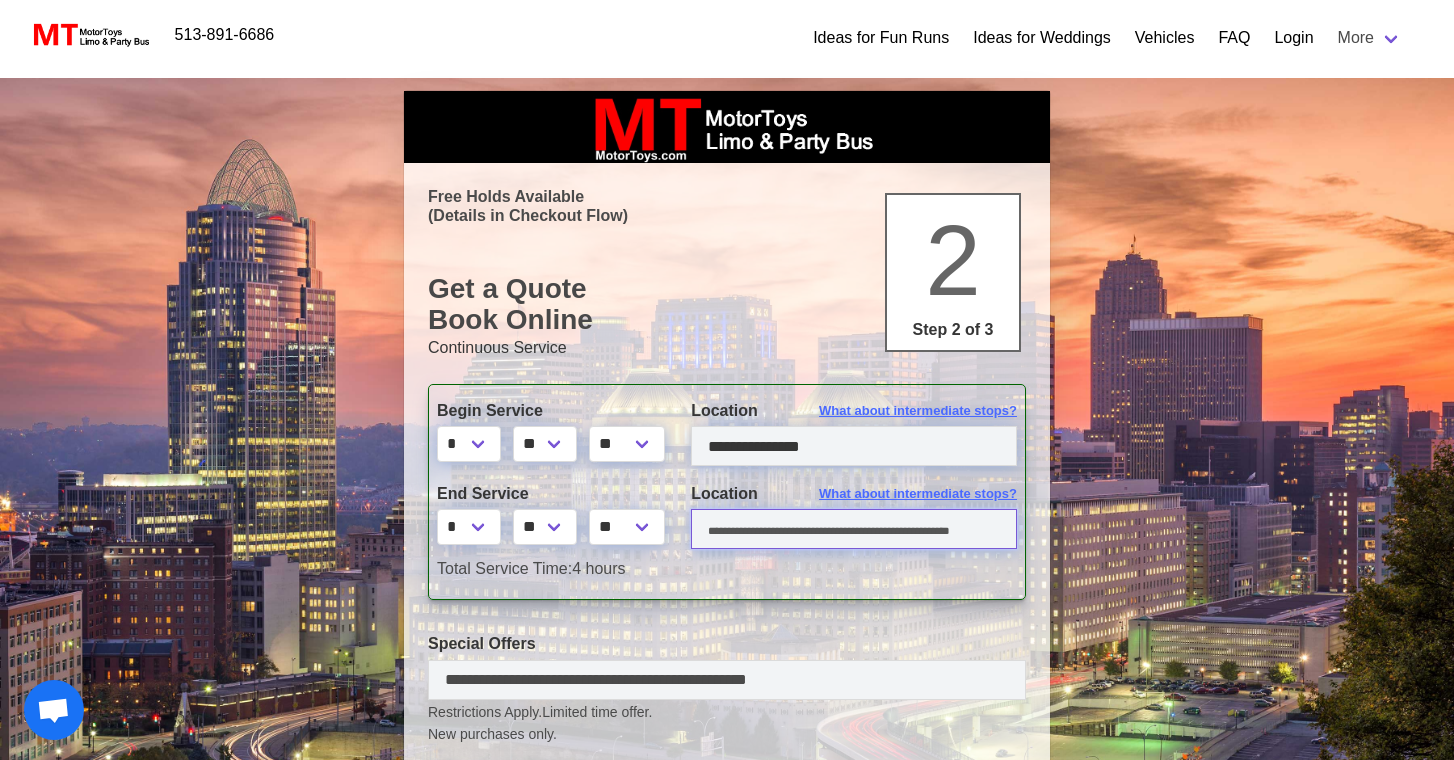 click at bounding box center (854, 529) 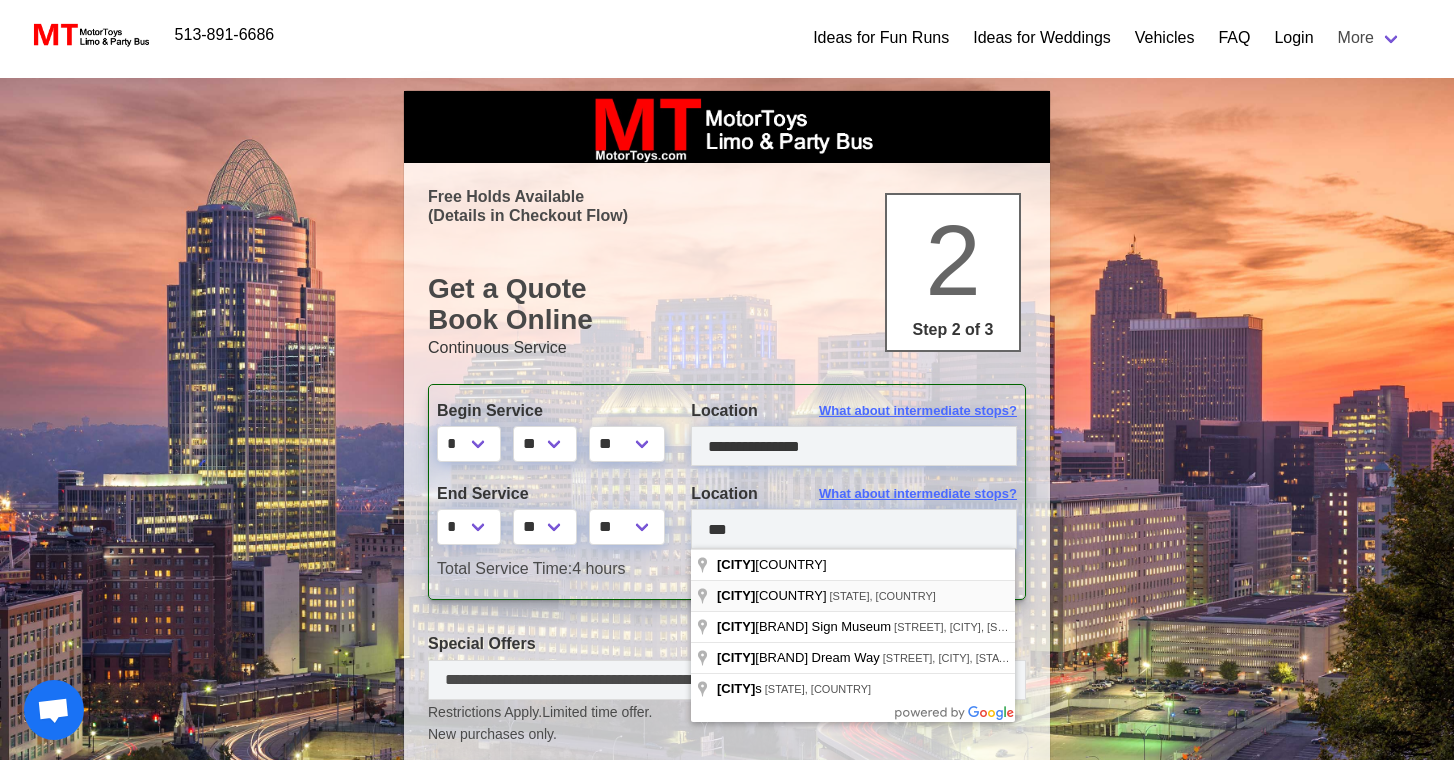 type on "**********" 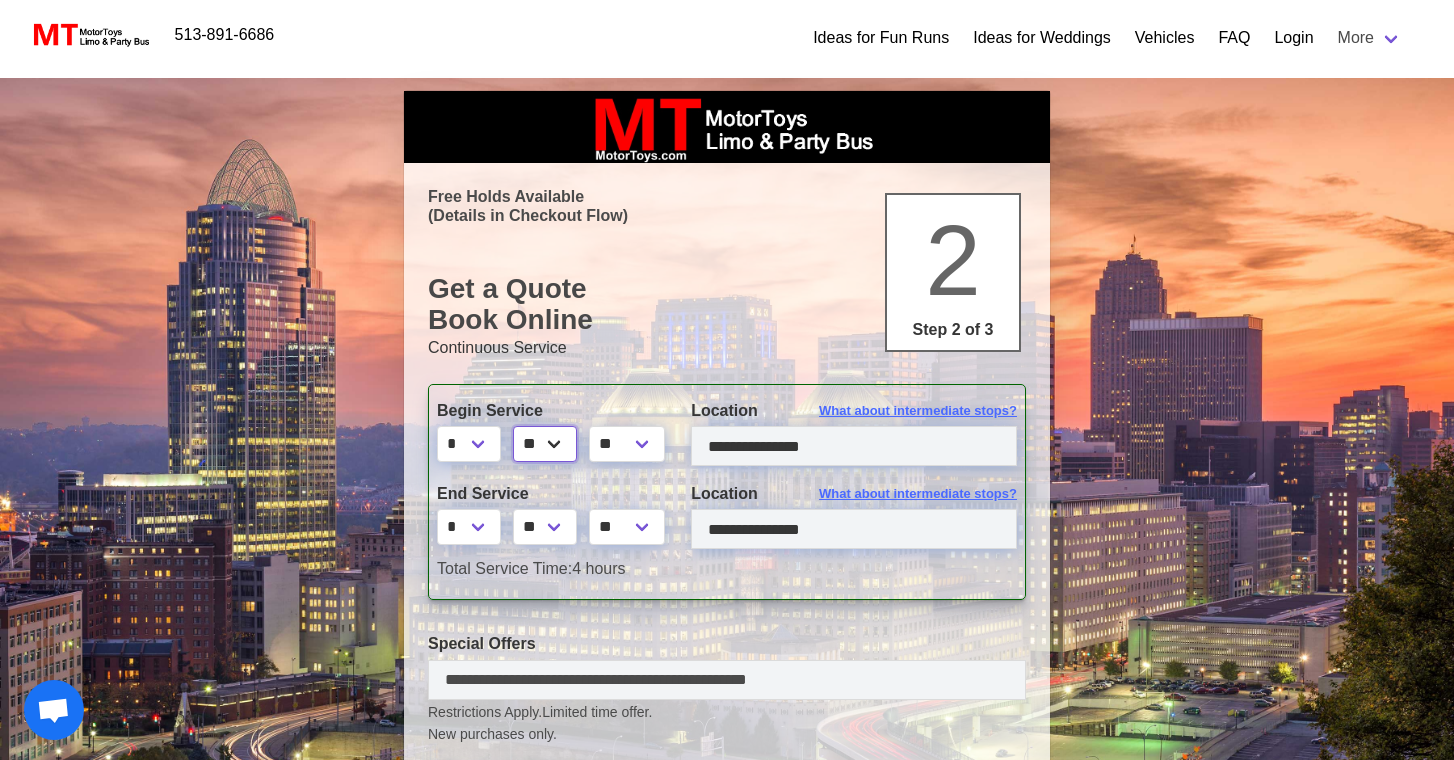 select on "*" 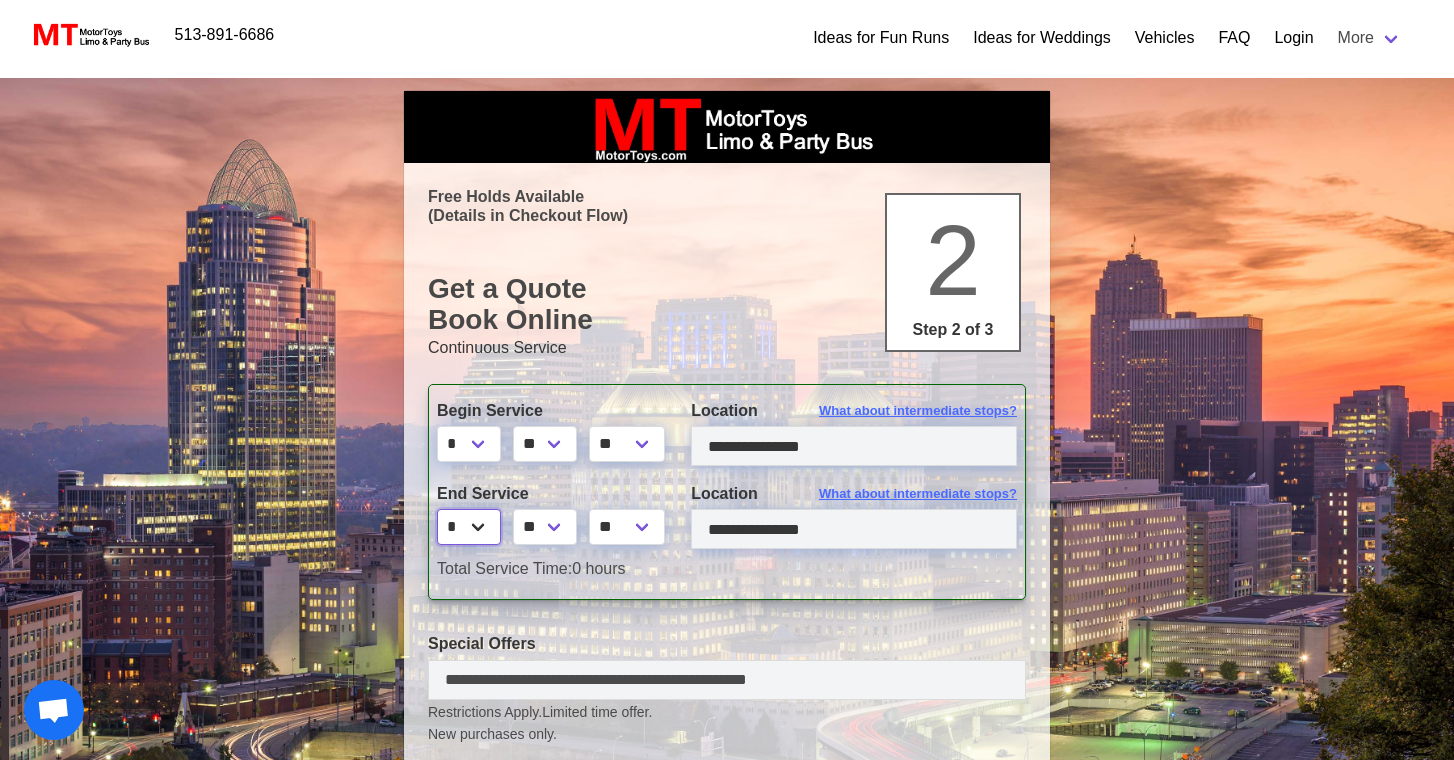 select on "*" 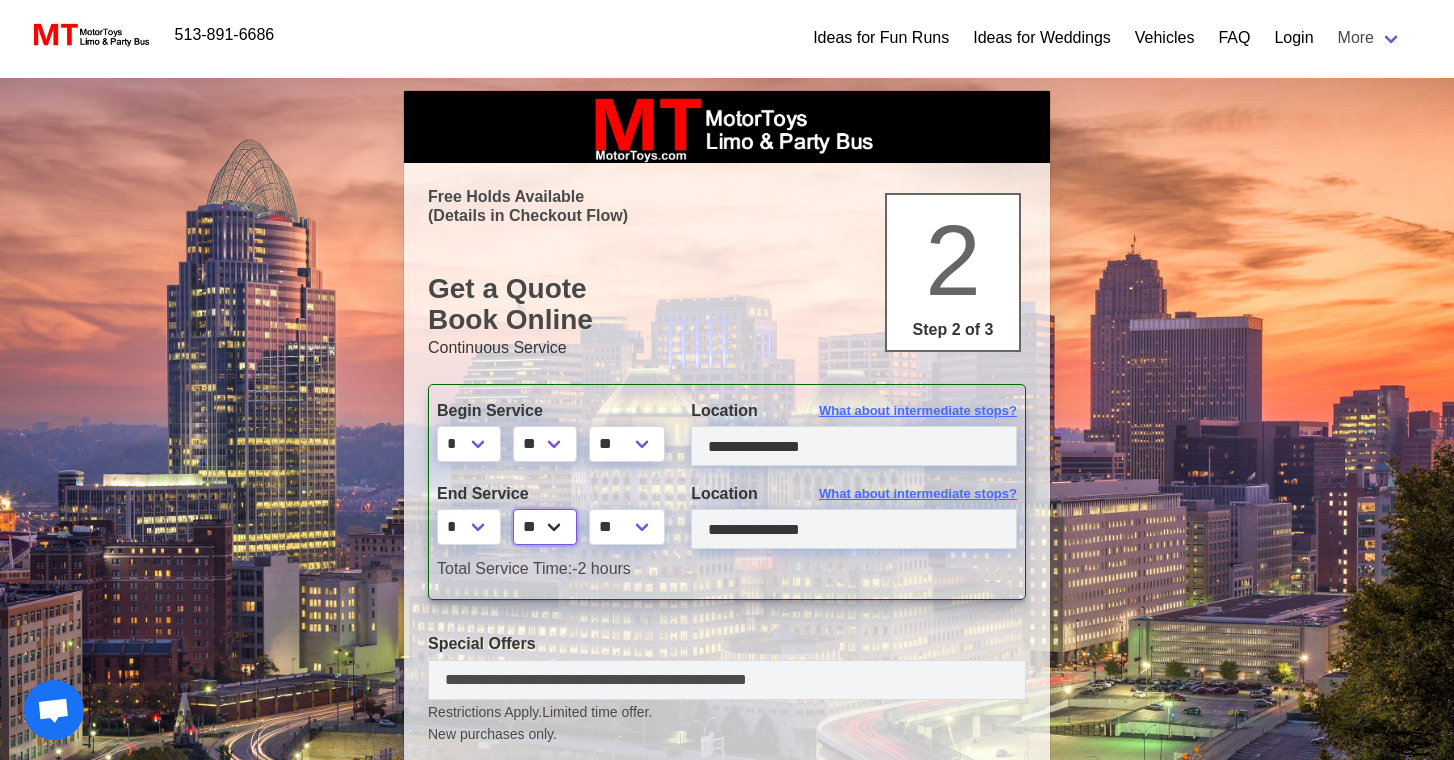 select on "*" 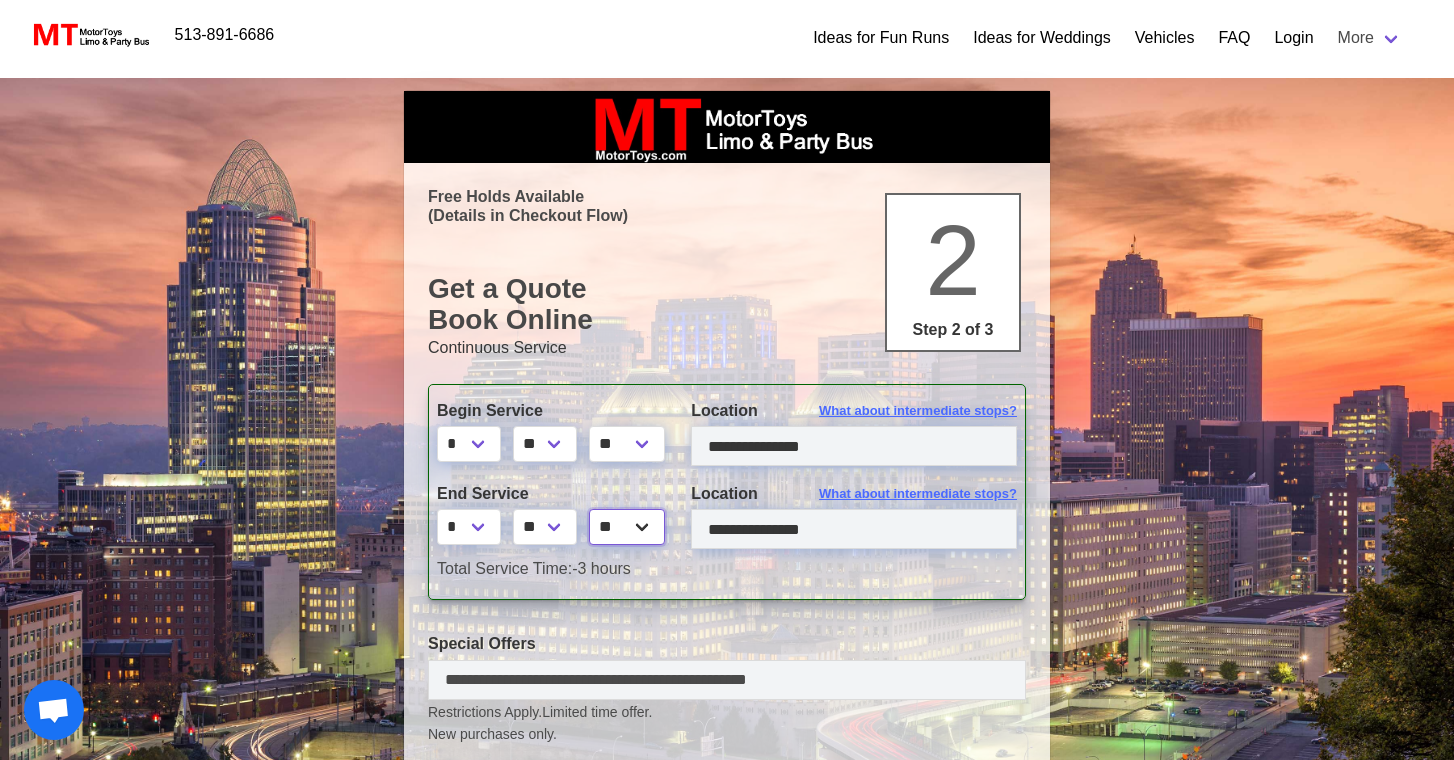 select on "*****" 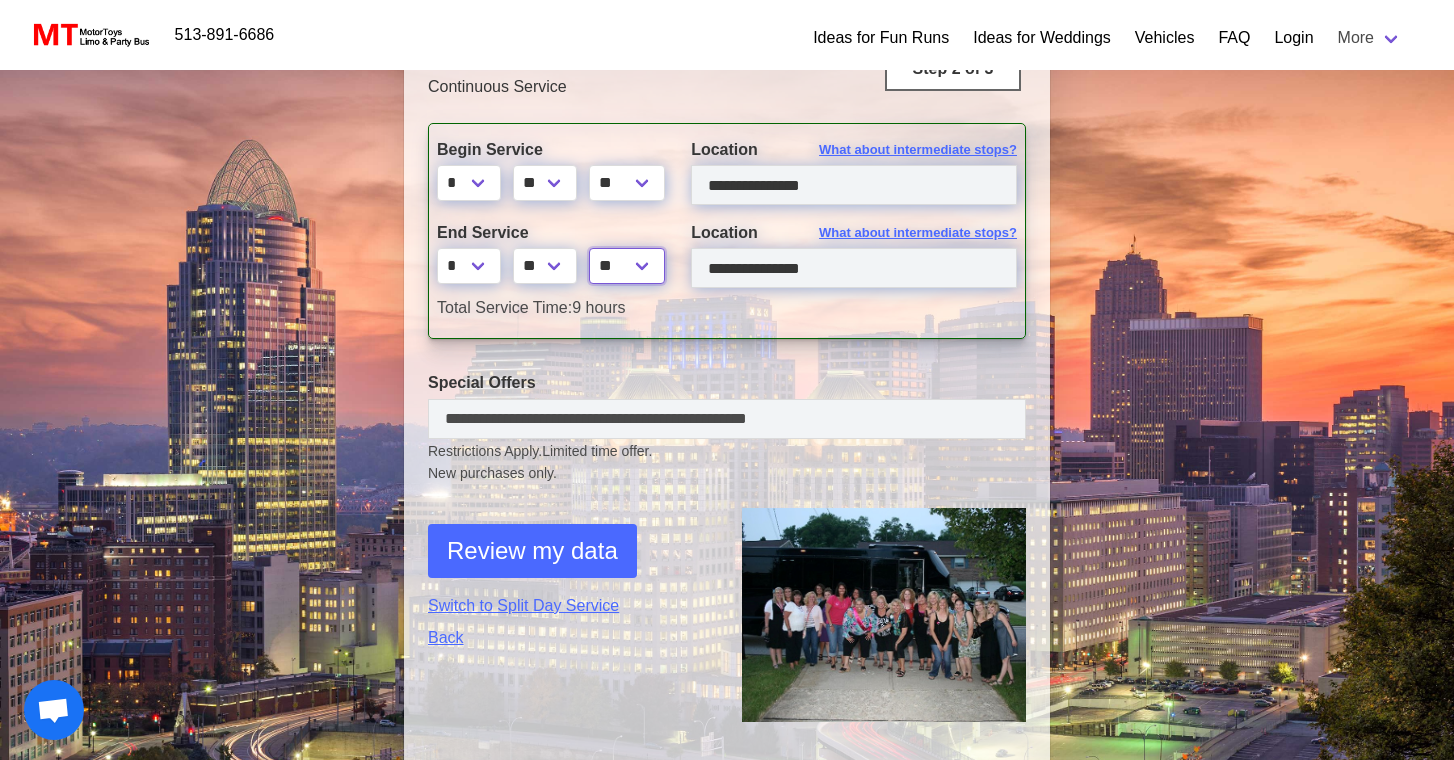 scroll, scrollTop: 269, scrollLeft: 0, axis: vertical 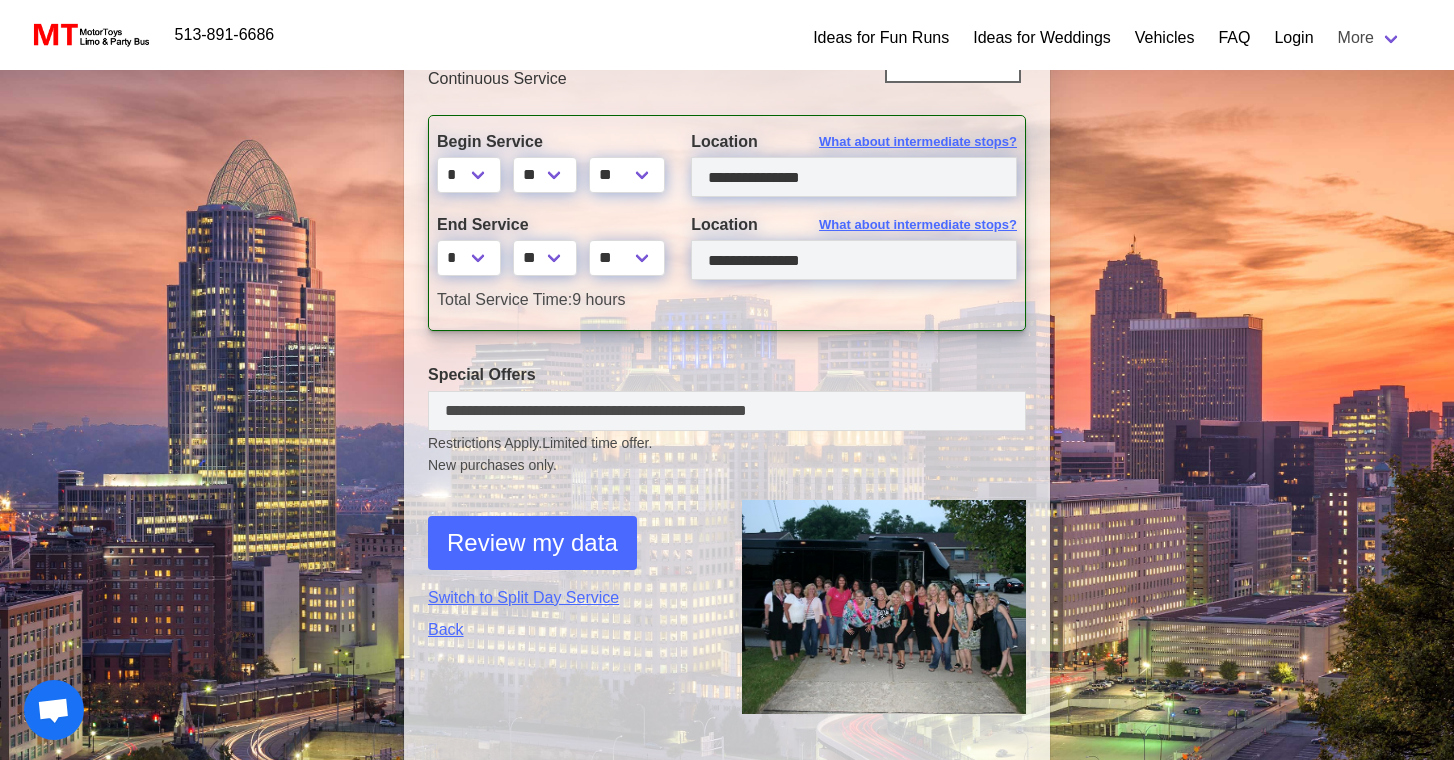 click on "Review my data" at bounding box center [532, 543] 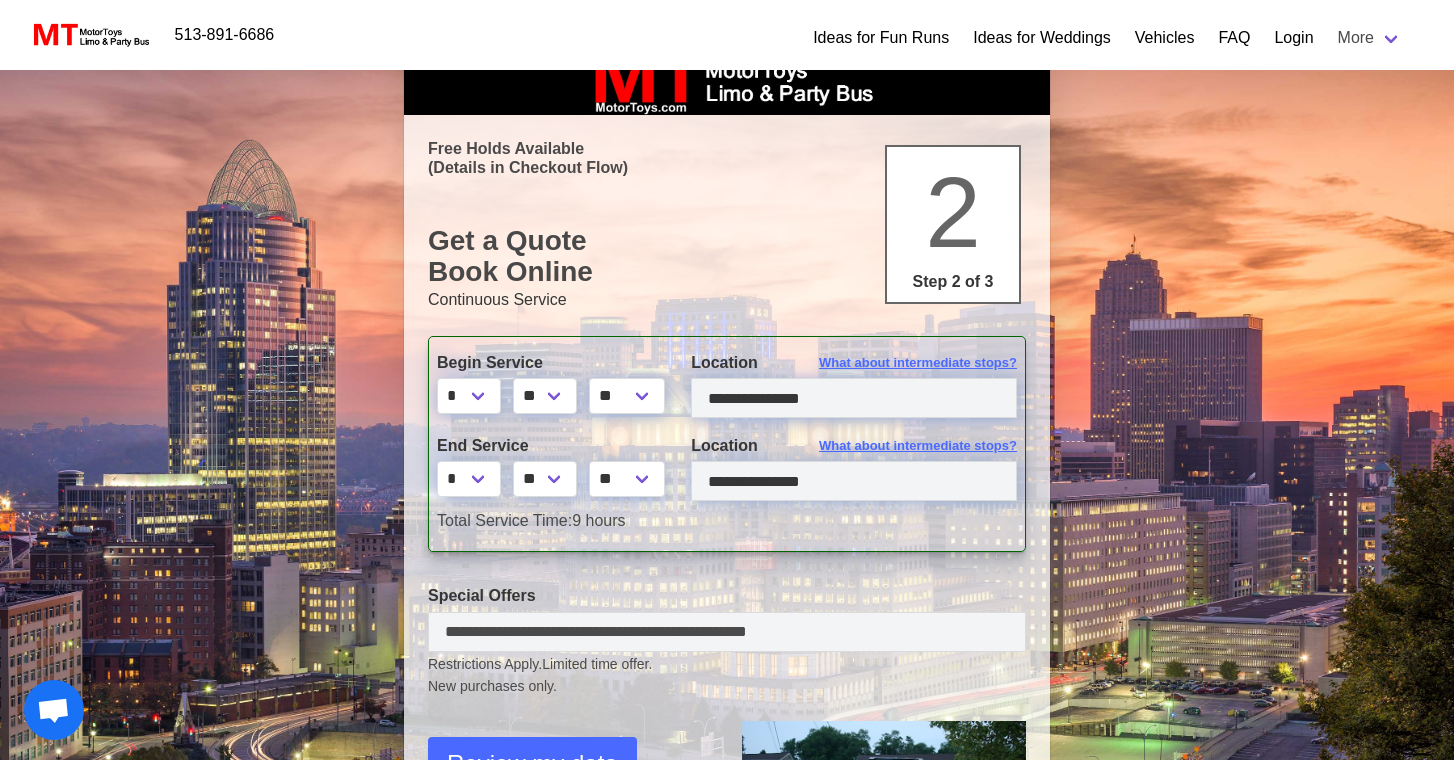 select on "*" 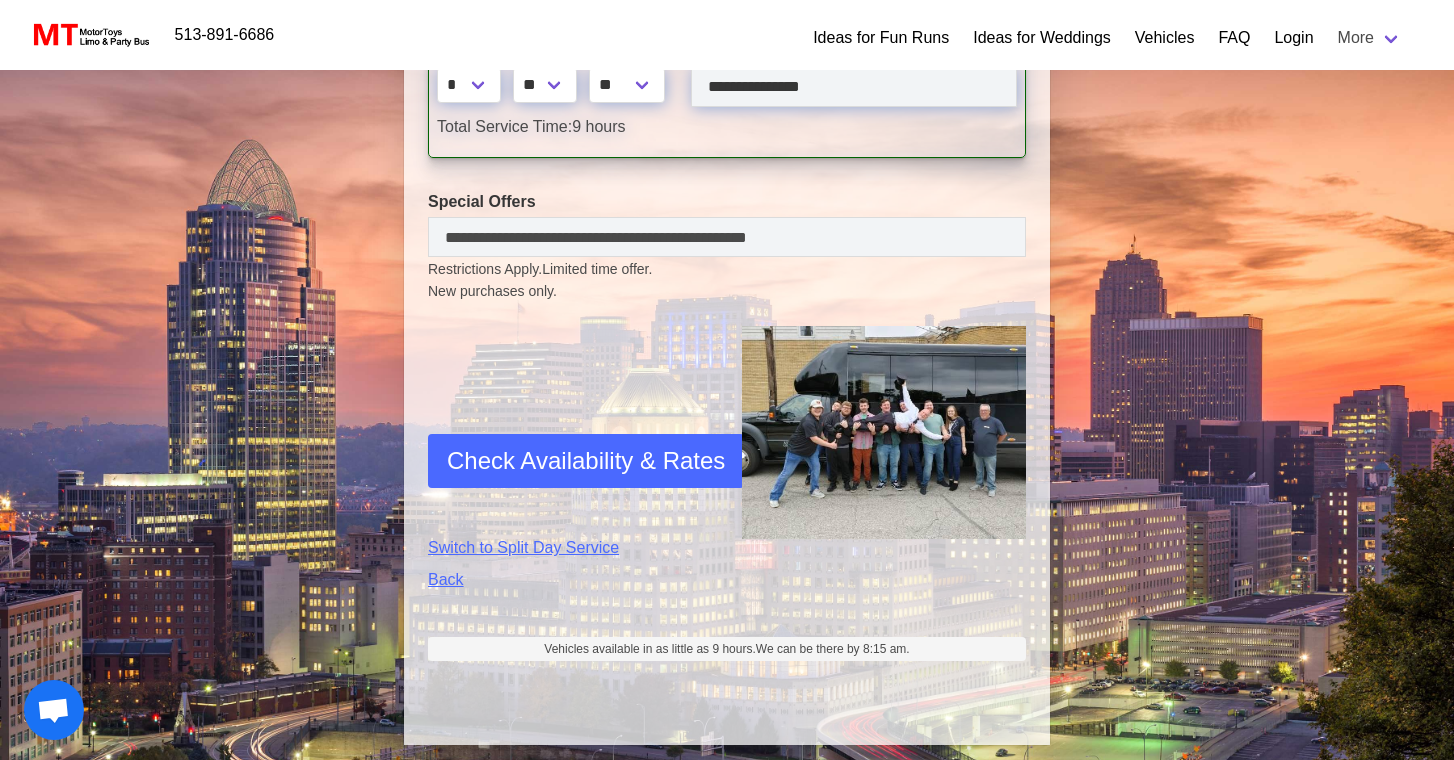 scroll, scrollTop: 636, scrollLeft: 0, axis: vertical 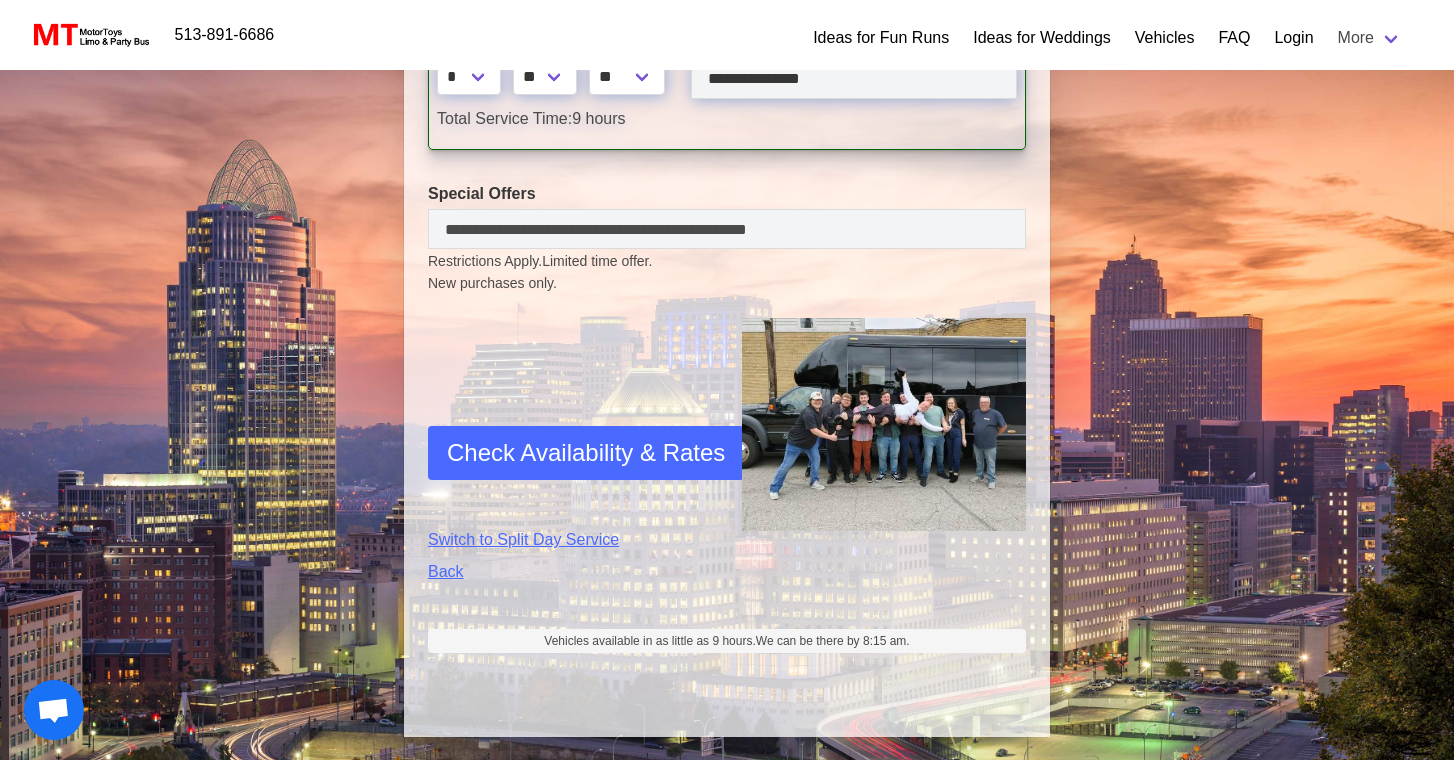 click on "Check Availability & Rates" at bounding box center [586, 453] 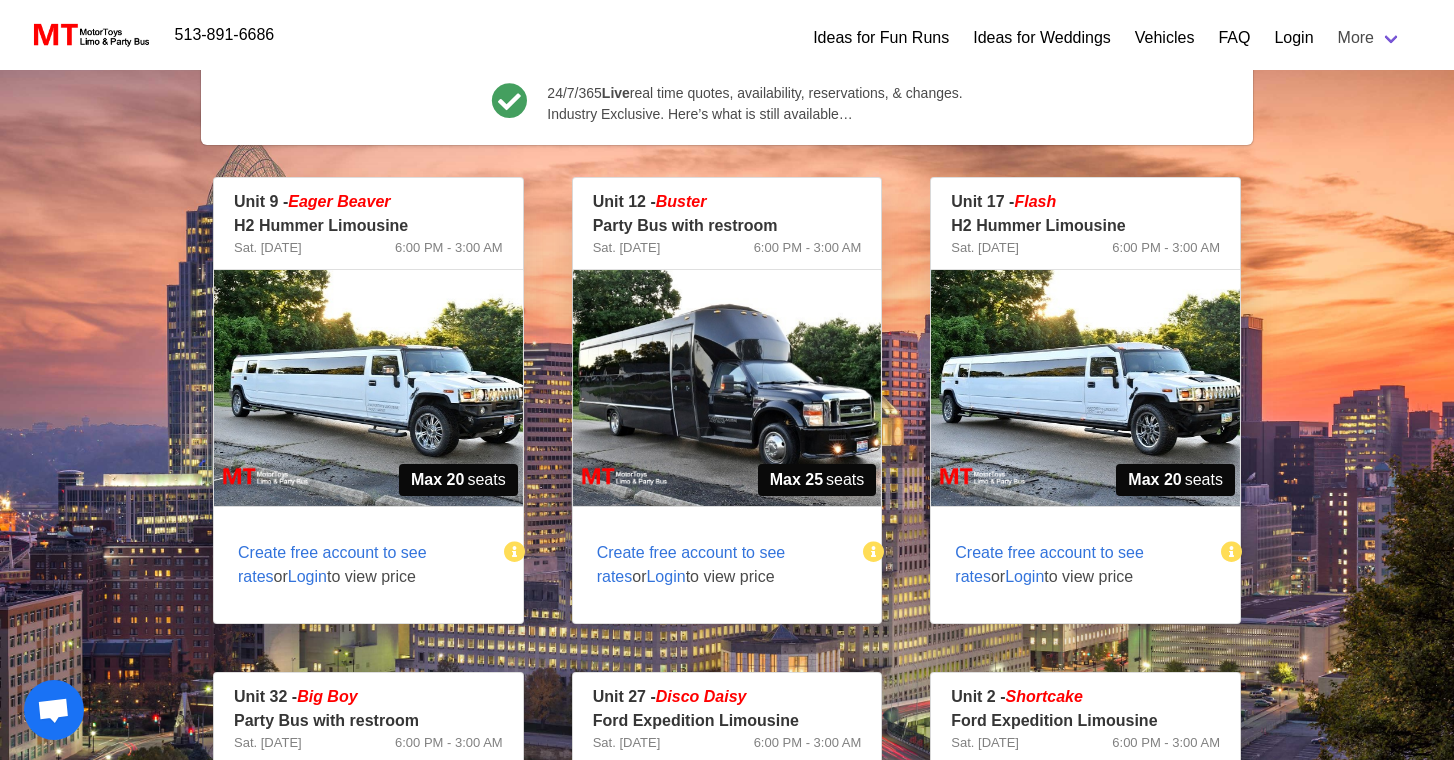 scroll, scrollTop: 334, scrollLeft: 0, axis: vertical 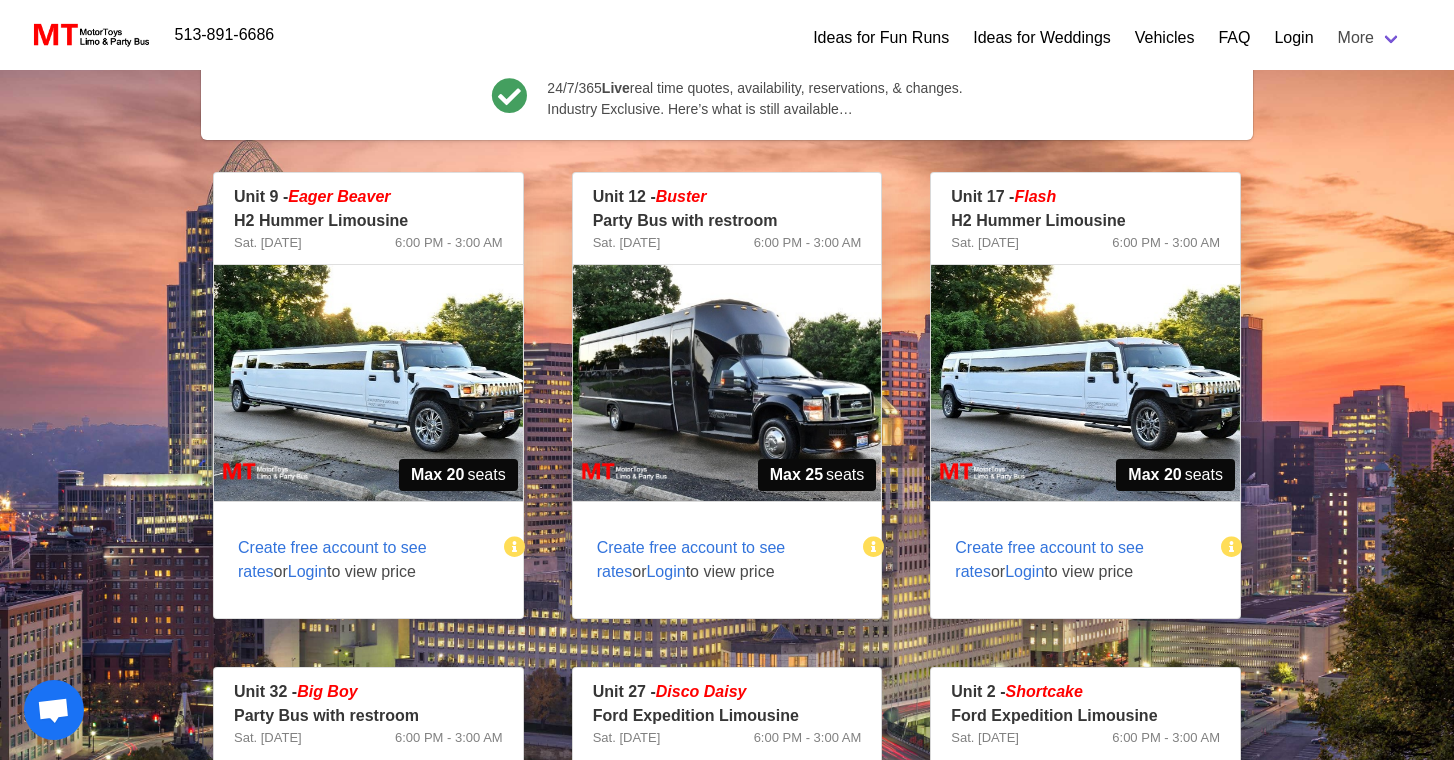 click on "Login" at bounding box center (665, 571) 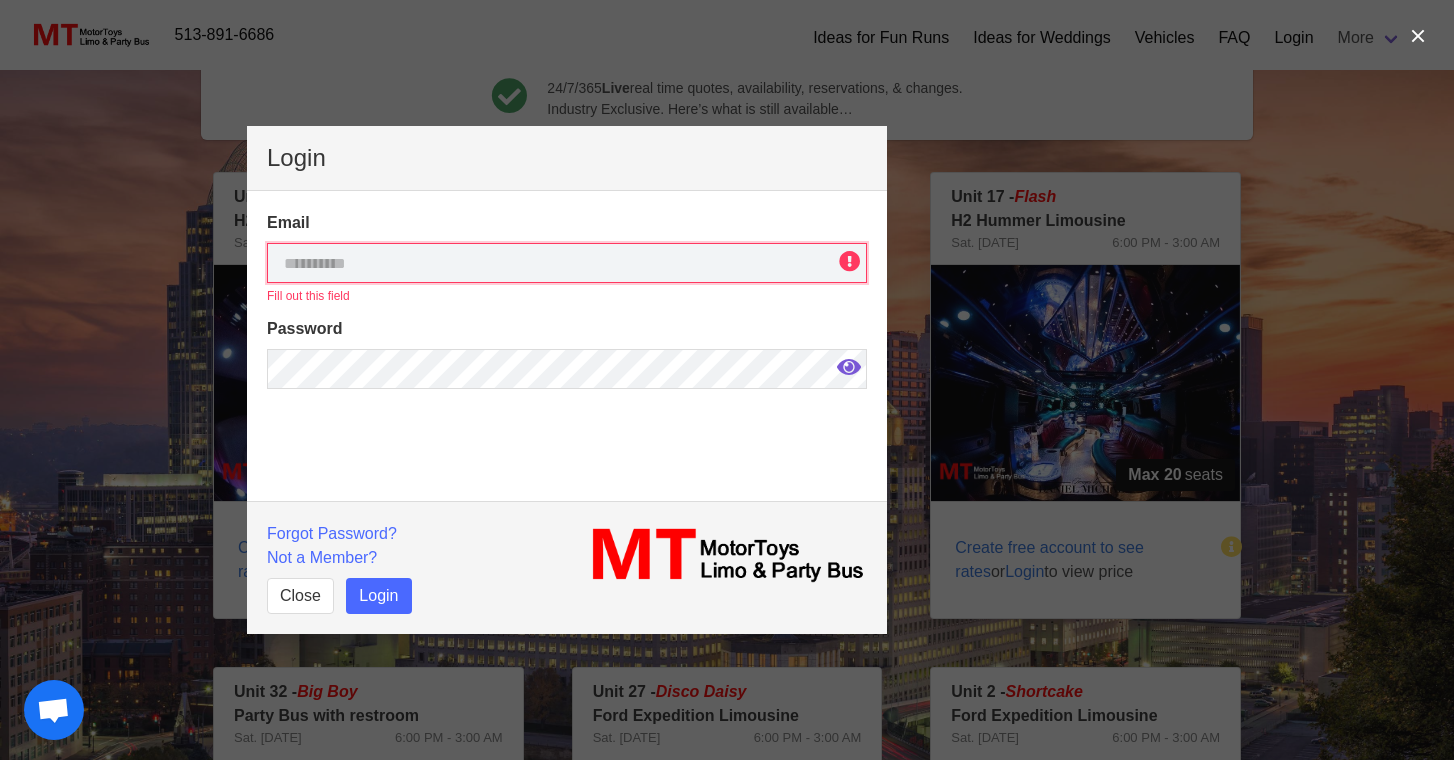 type on "**********" 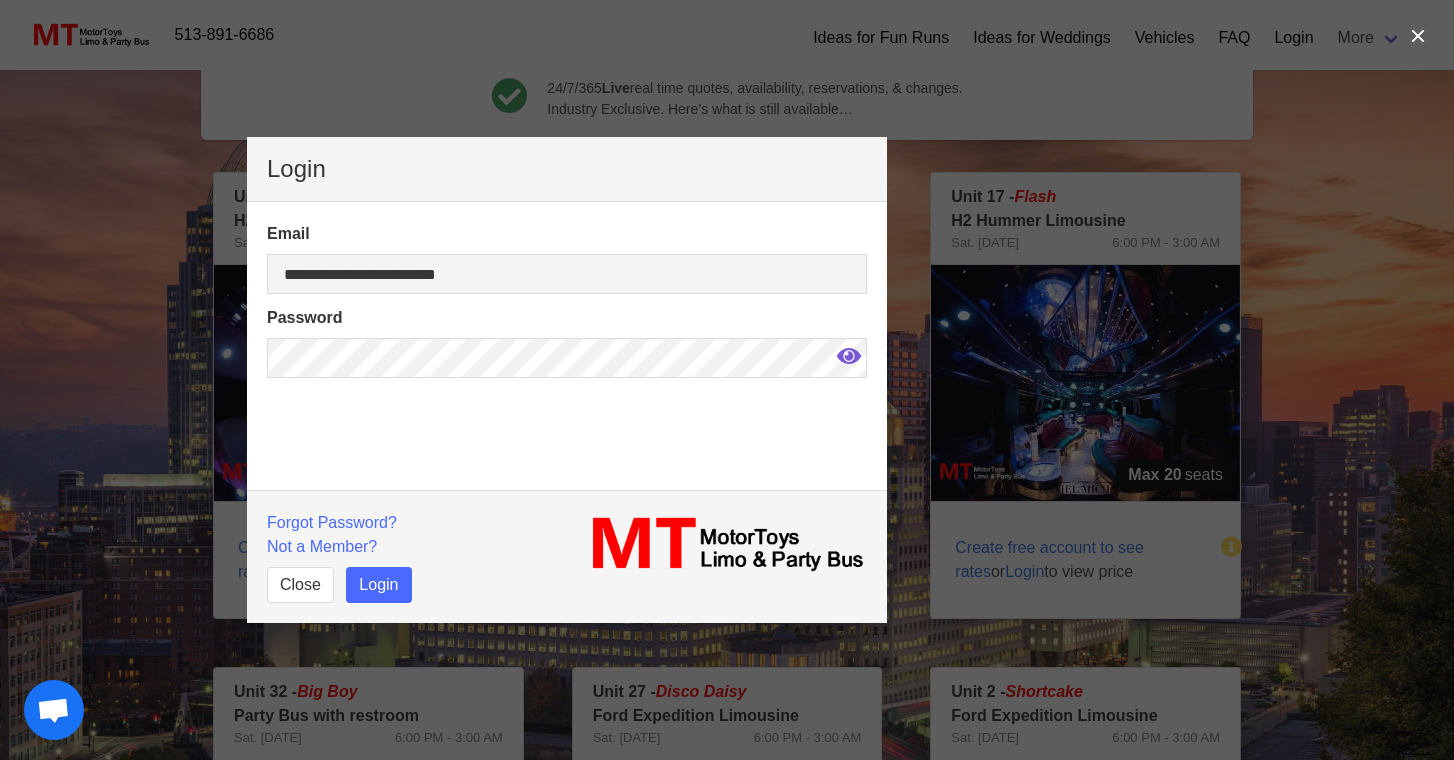 click on "Login" at bounding box center [378, 585] 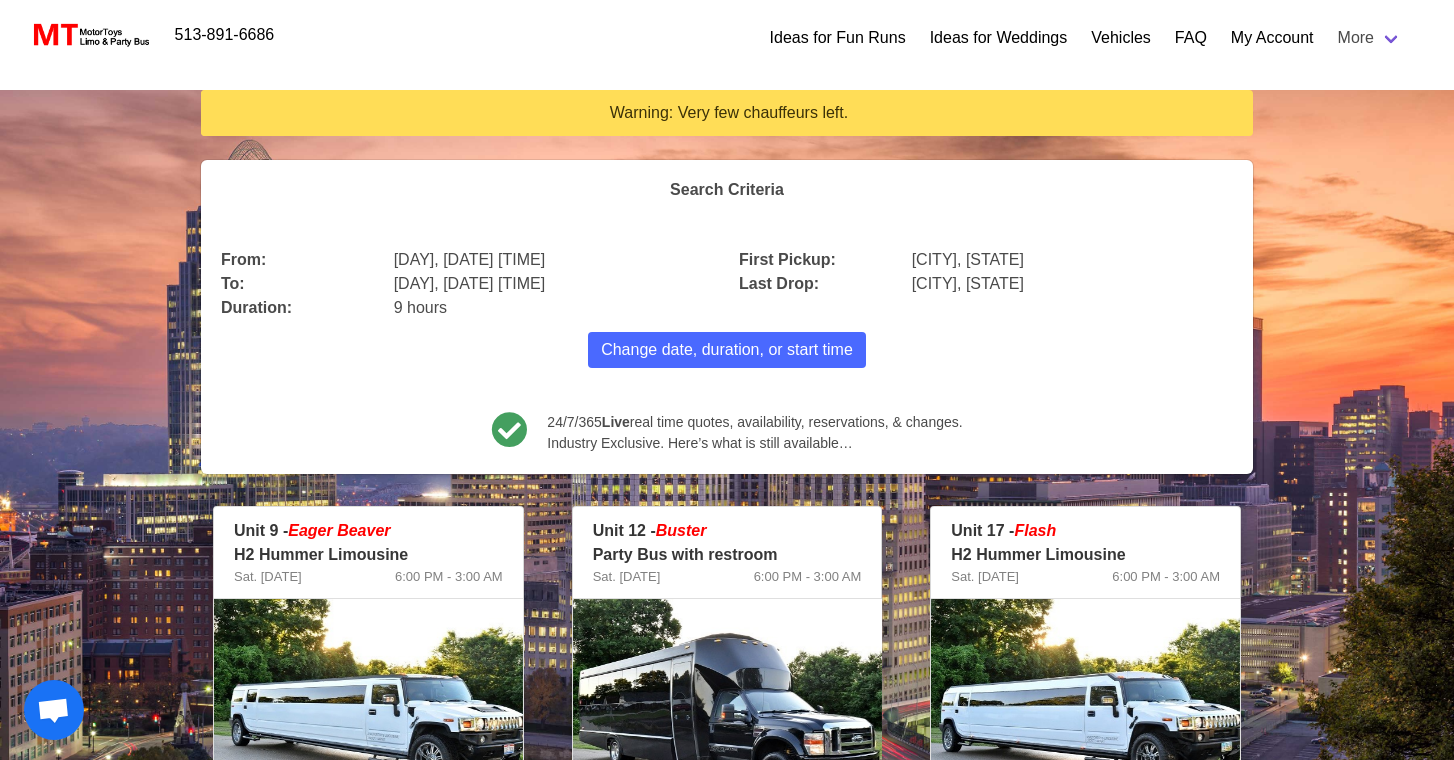 scroll, scrollTop: 0, scrollLeft: 0, axis: both 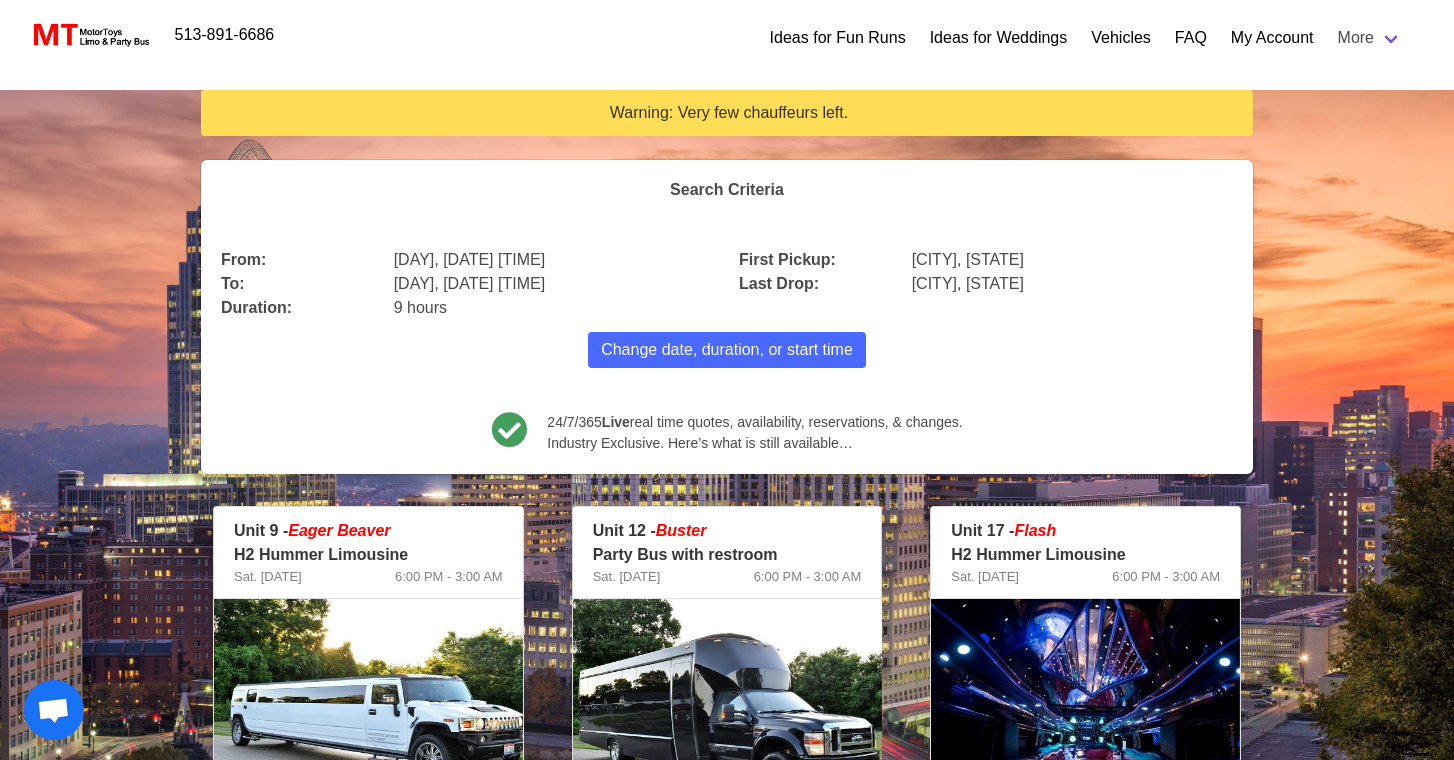 click on "Change date, duration, or start time" at bounding box center (727, 350) 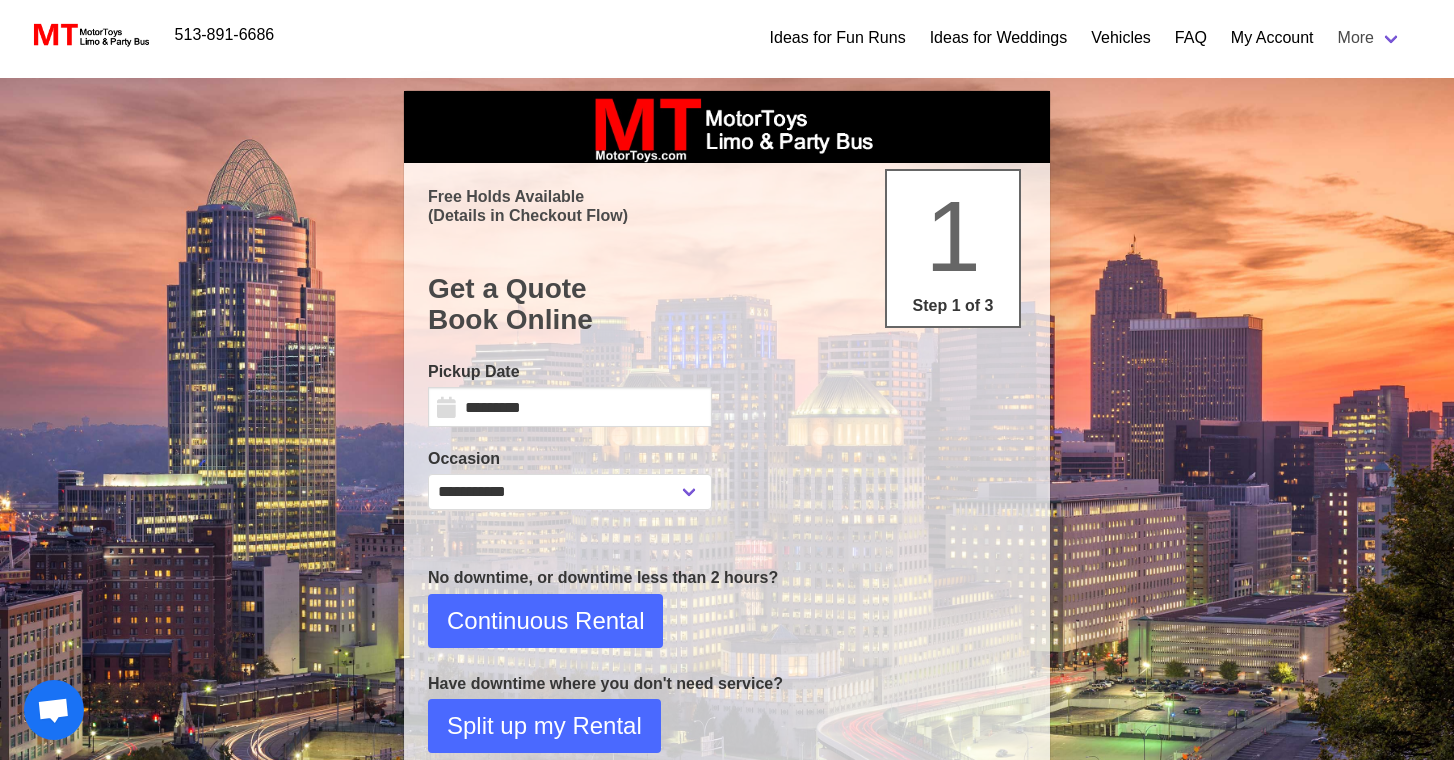 select on "*" 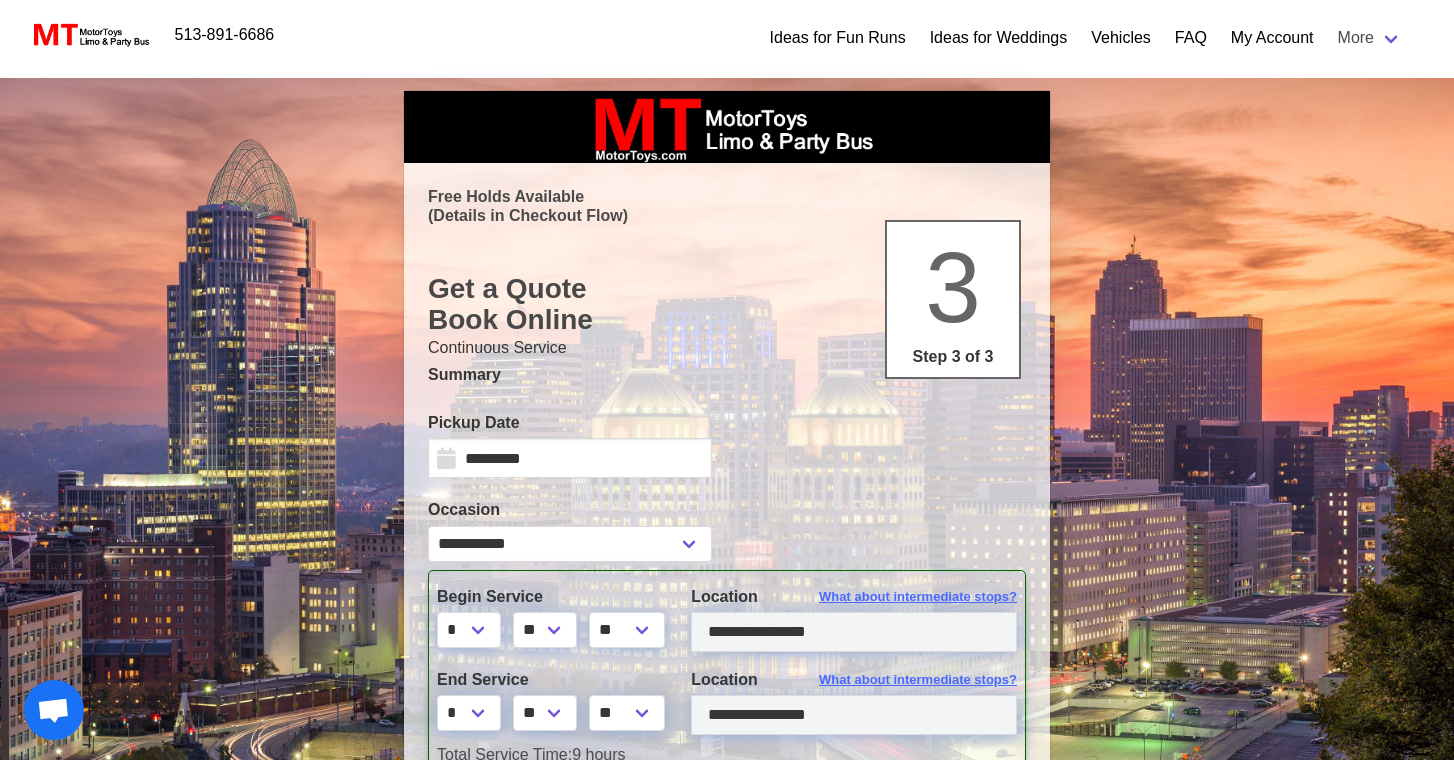 type on "**********" 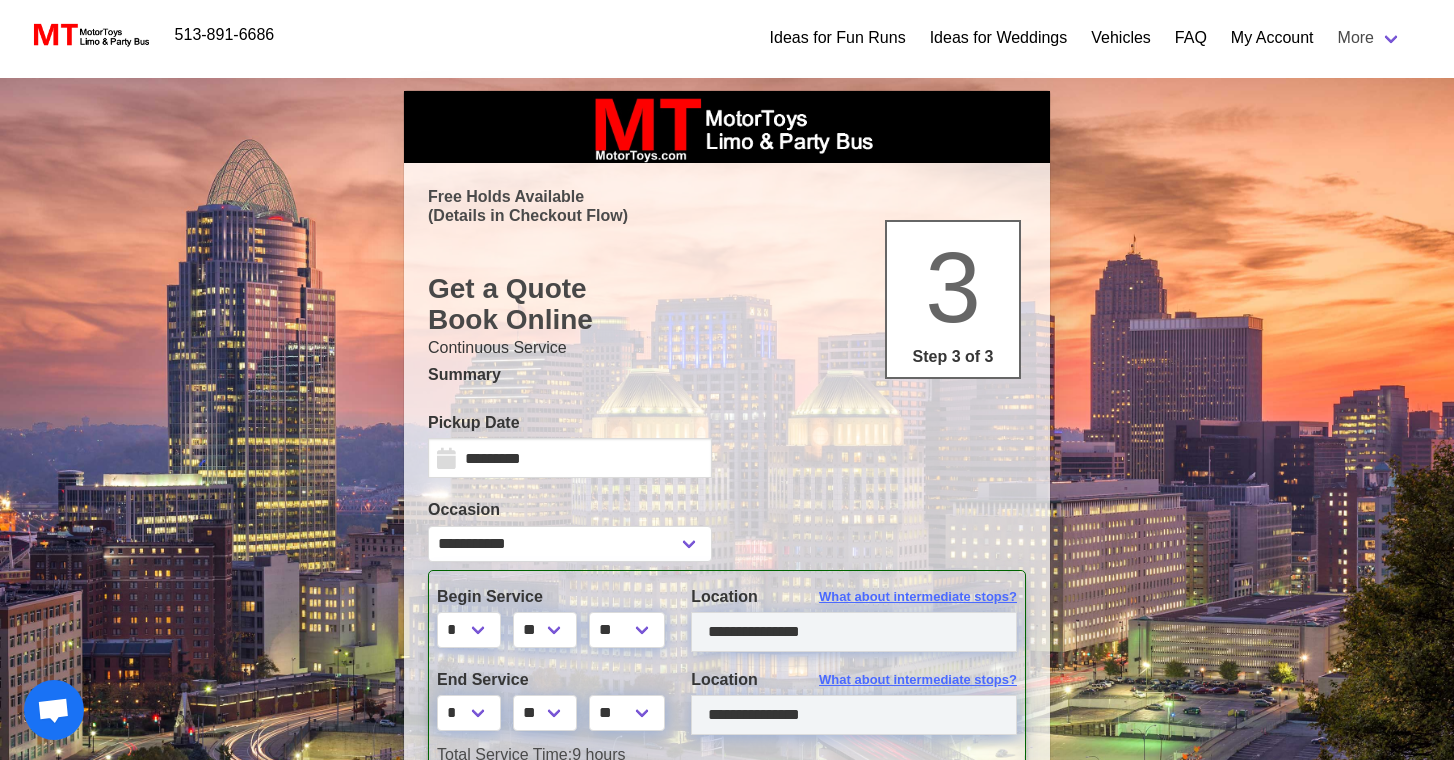 type on "**********" 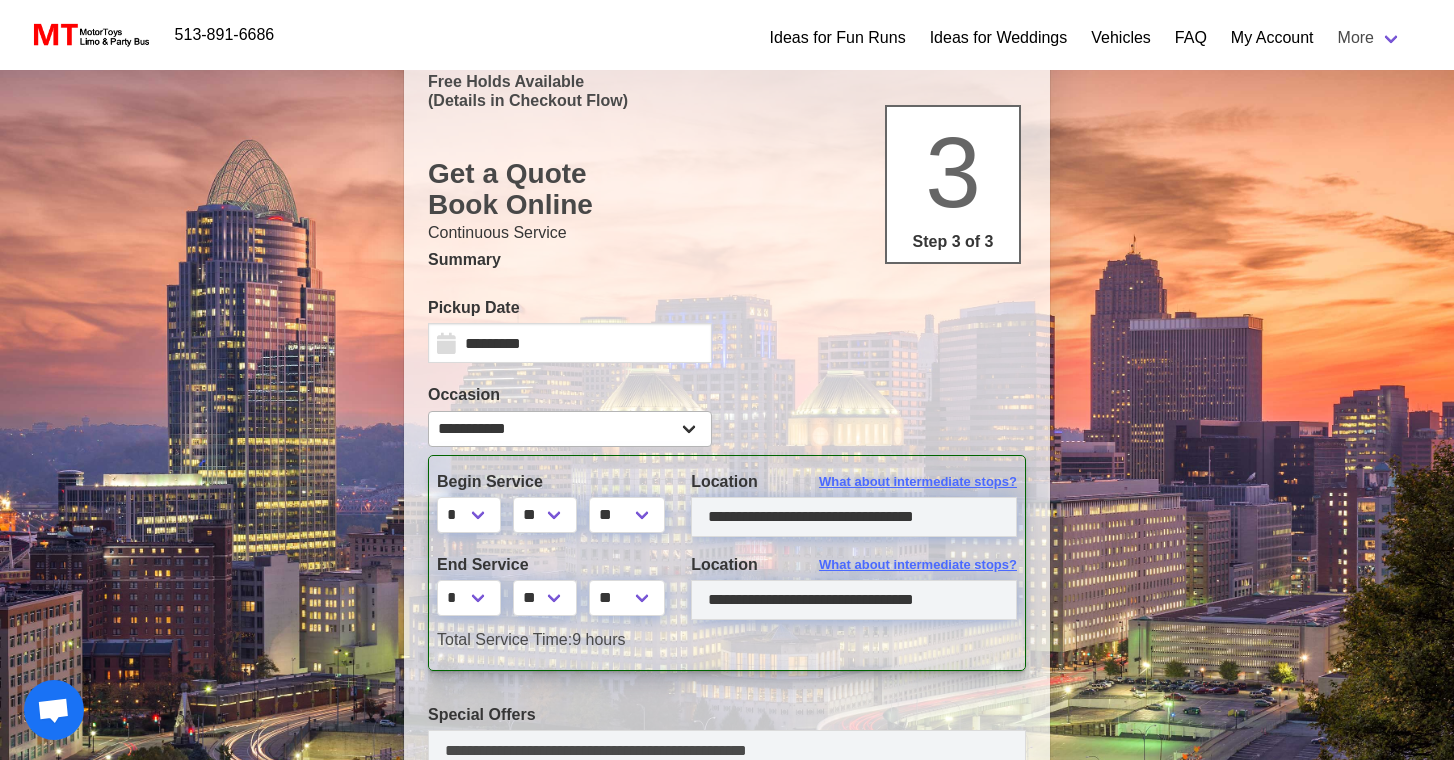 scroll, scrollTop: 117, scrollLeft: 0, axis: vertical 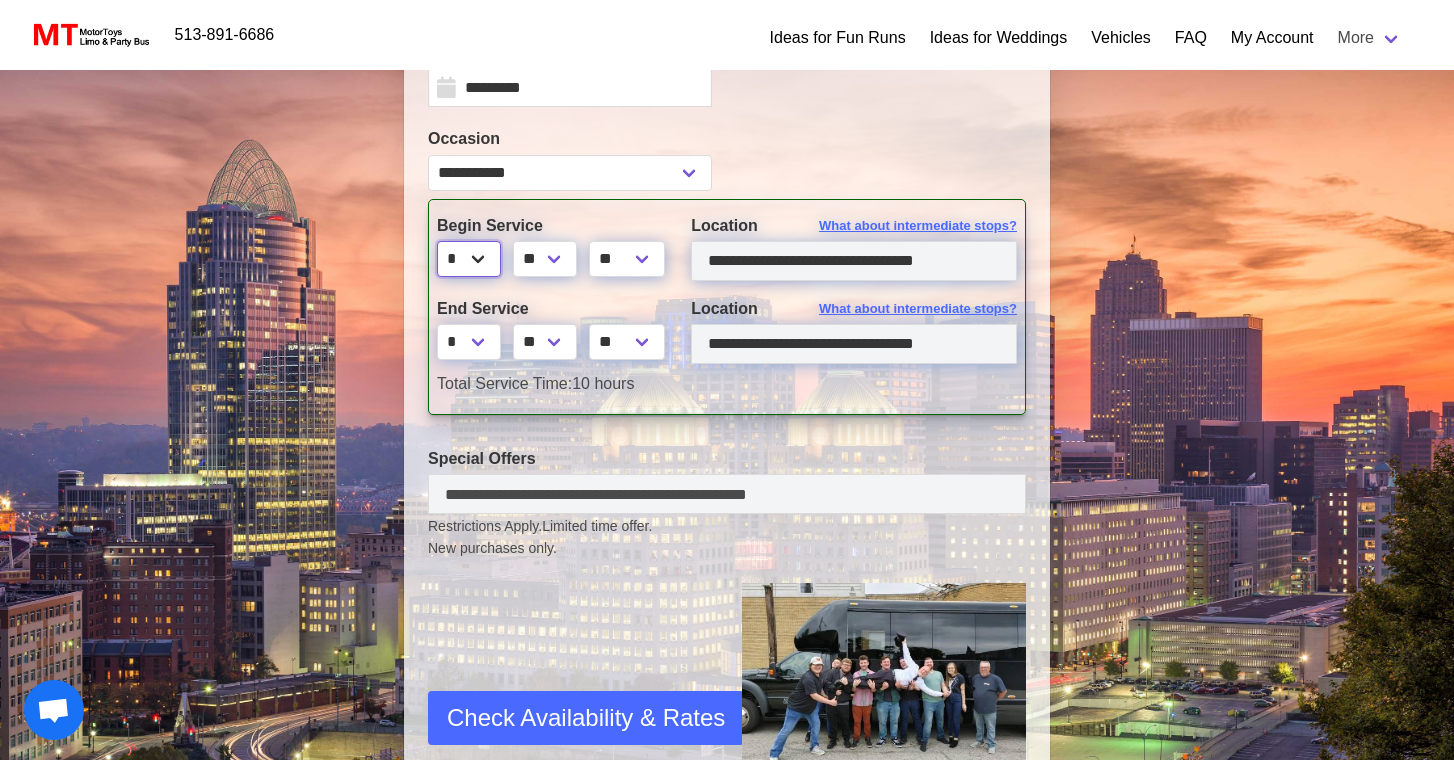 select on "*" 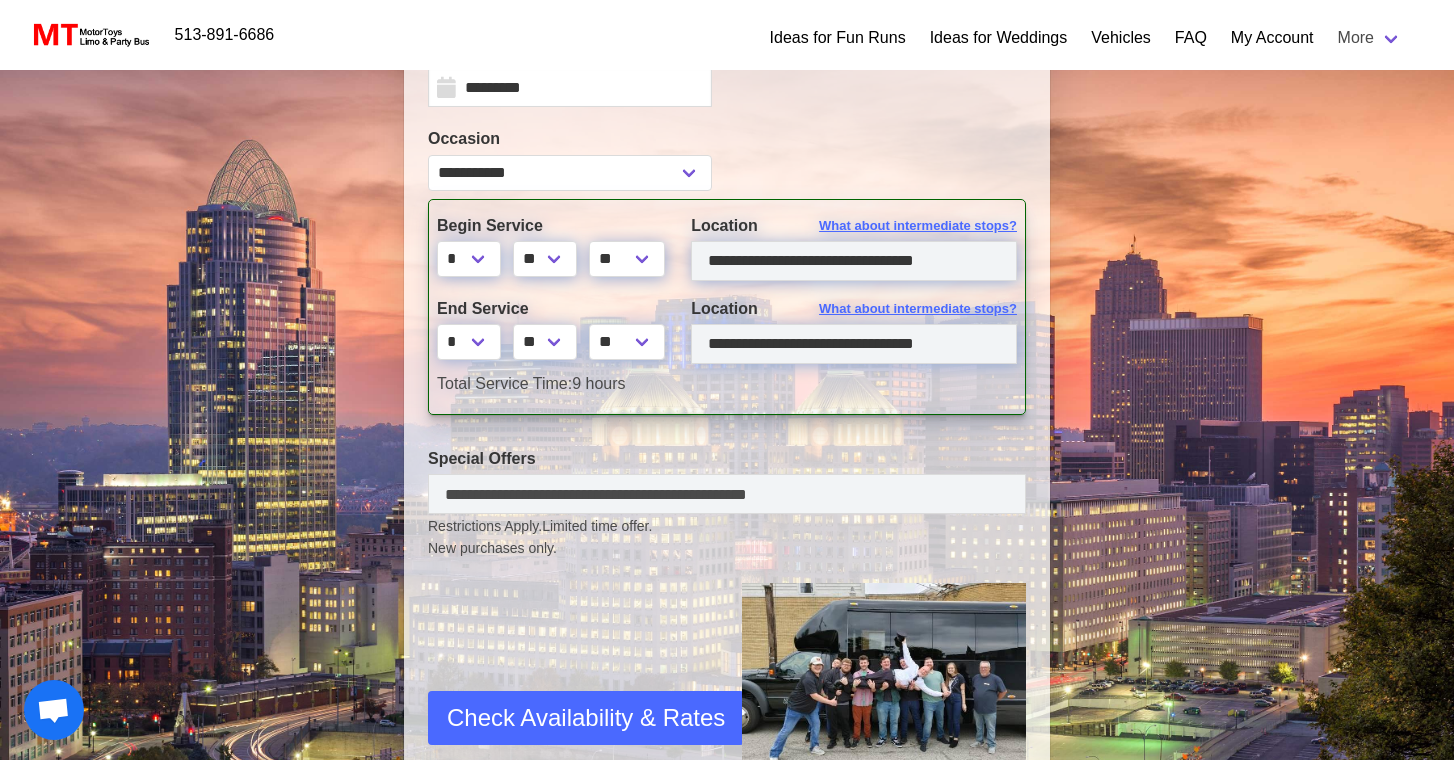 click on "End Service   * * * * * * * * * ** ** **   ** ** ** **   **   **" at bounding box center (549, 334) 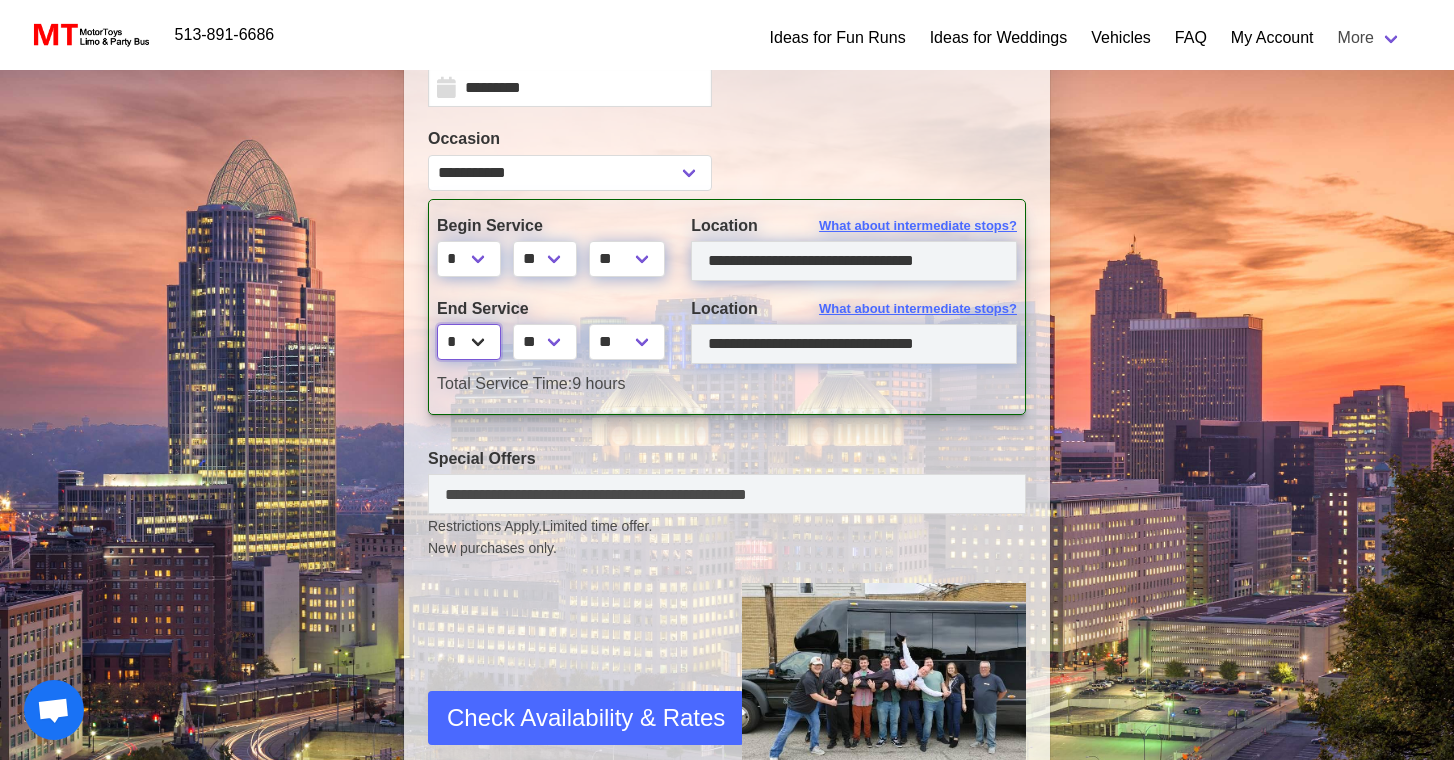 select on "**" 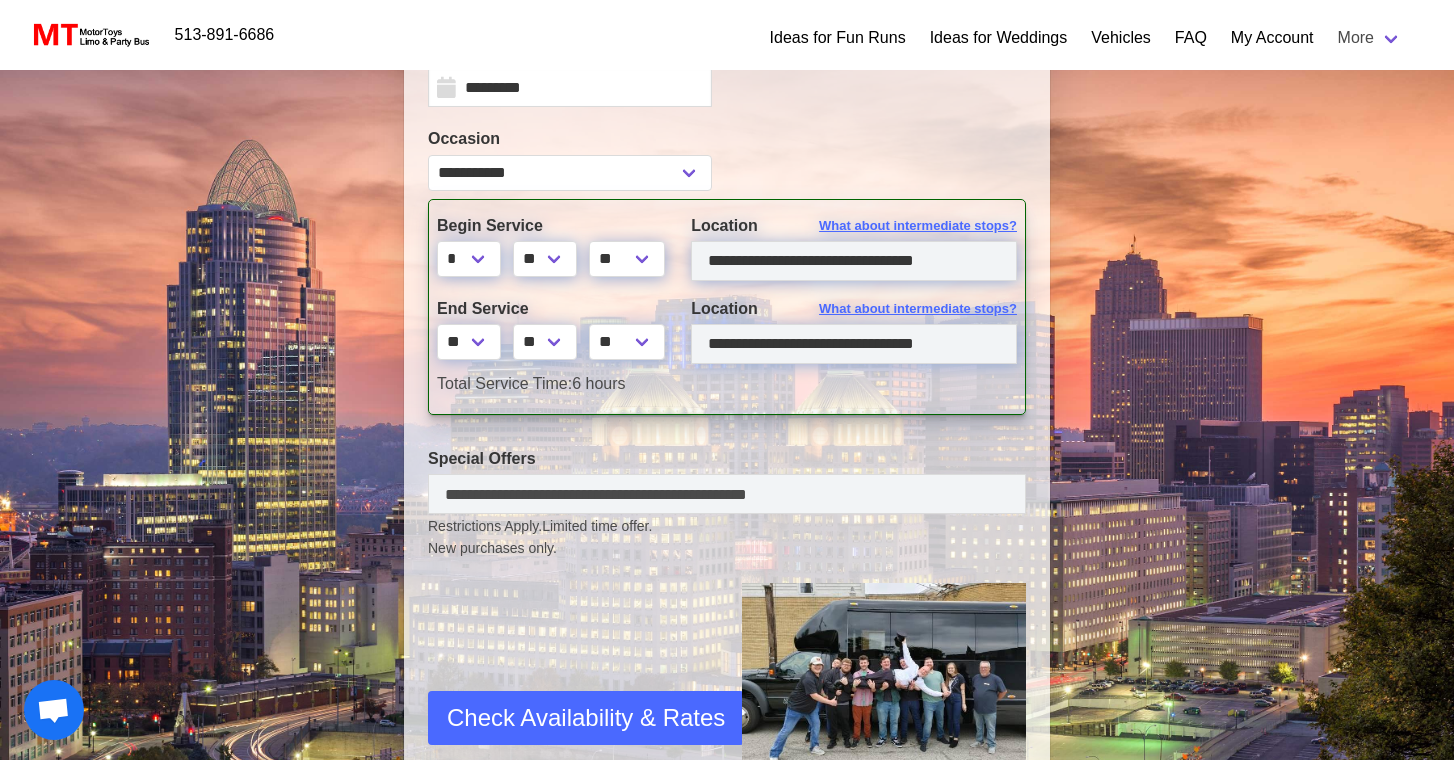click on "Check Availability & Rates" at bounding box center (586, 718) 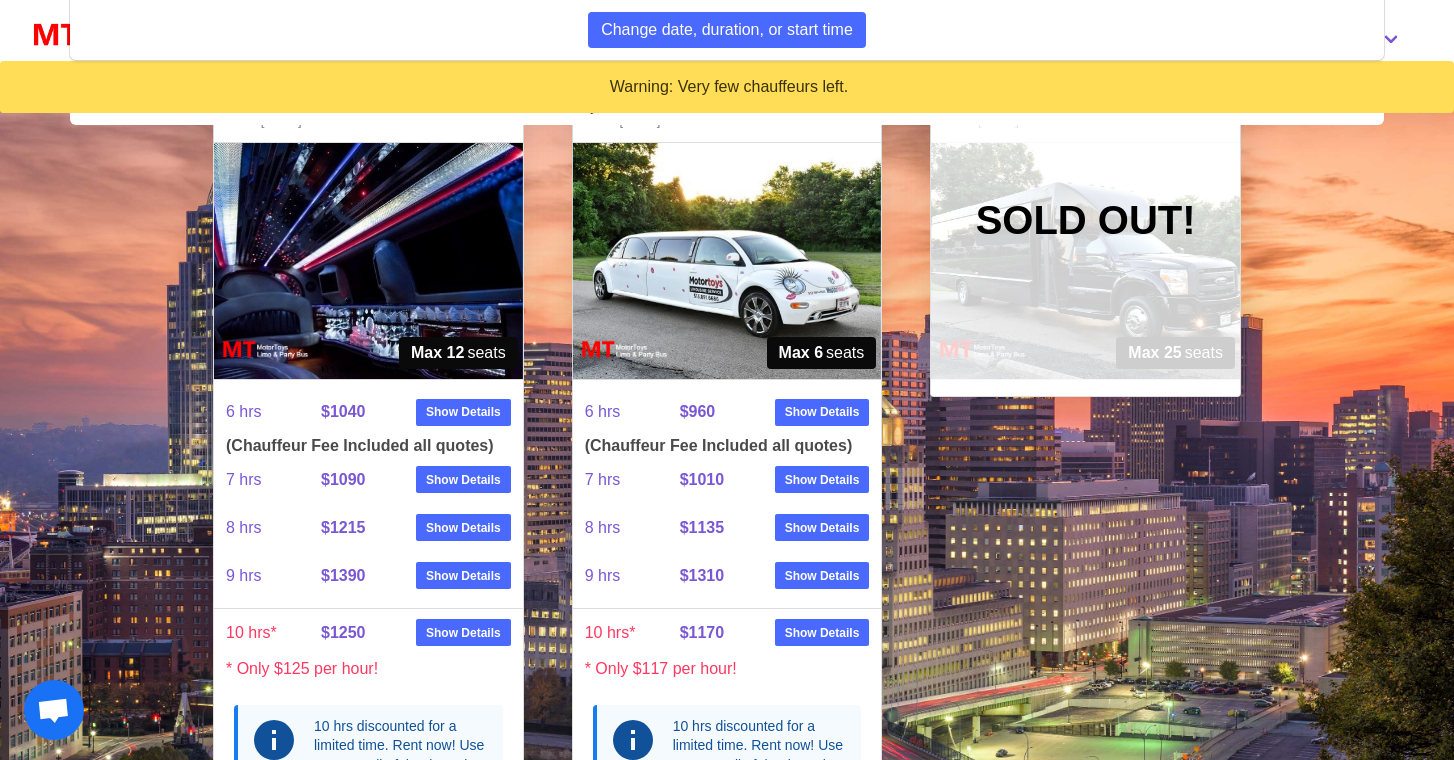 scroll, scrollTop: 2134, scrollLeft: 0, axis: vertical 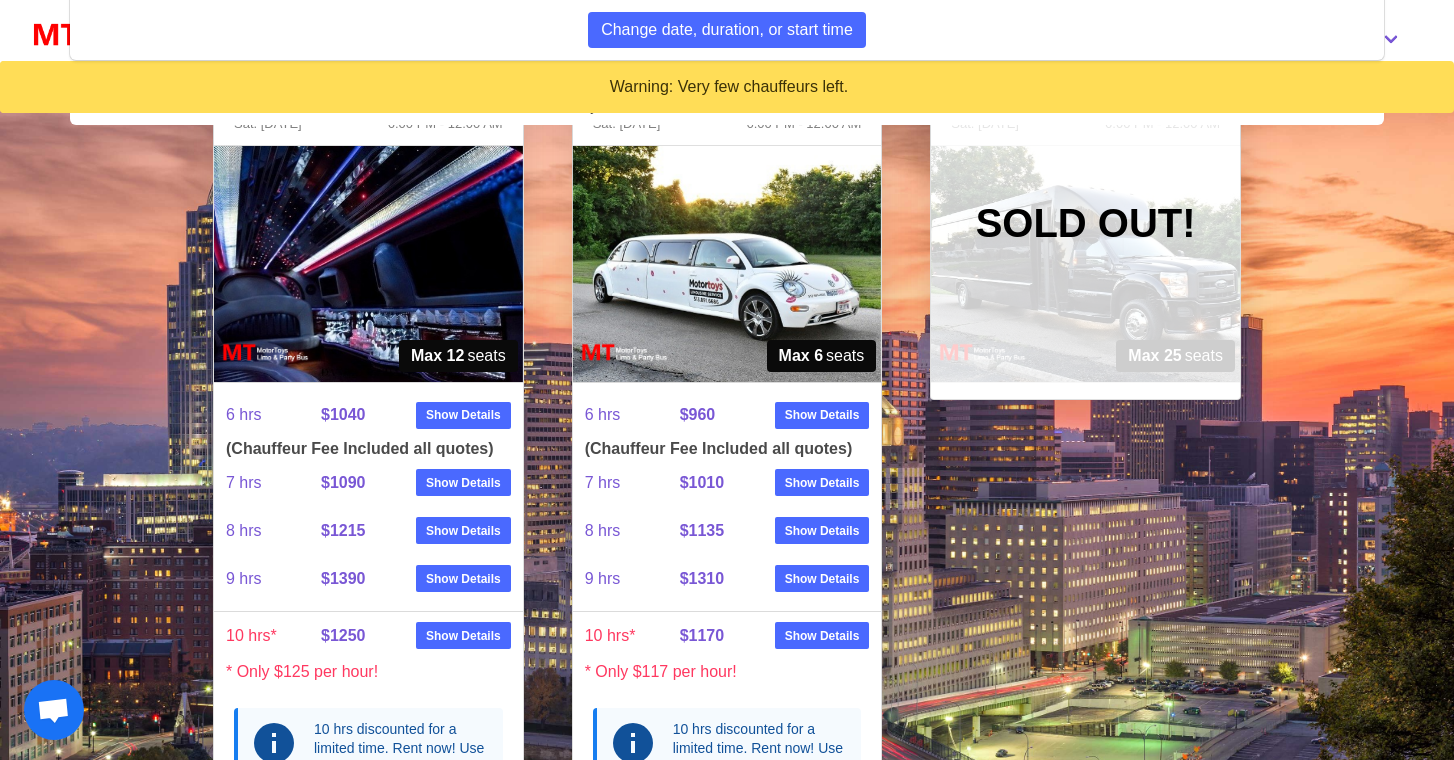 click at bounding box center (368, 264) 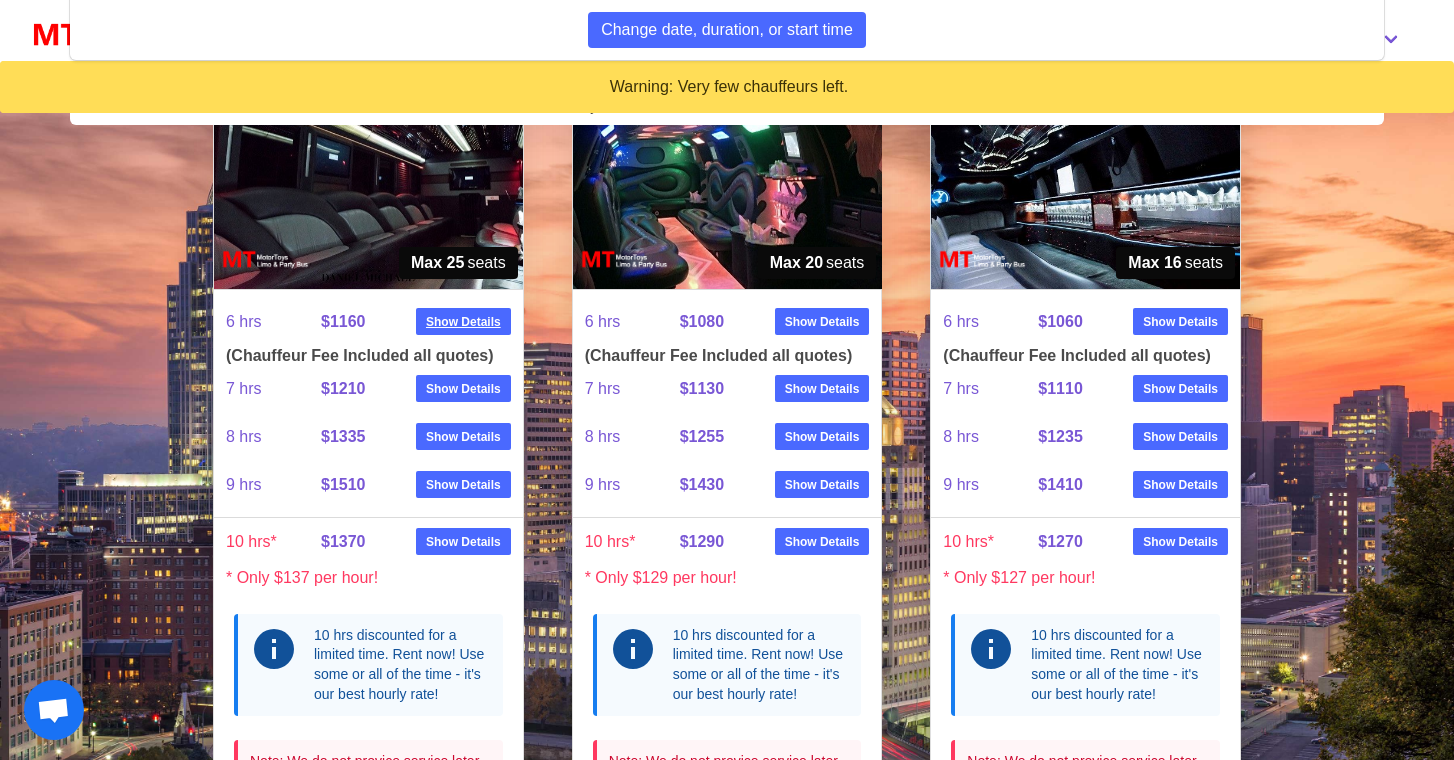 scroll, scrollTop: 1218, scrollLeft: 0, axis: vertical 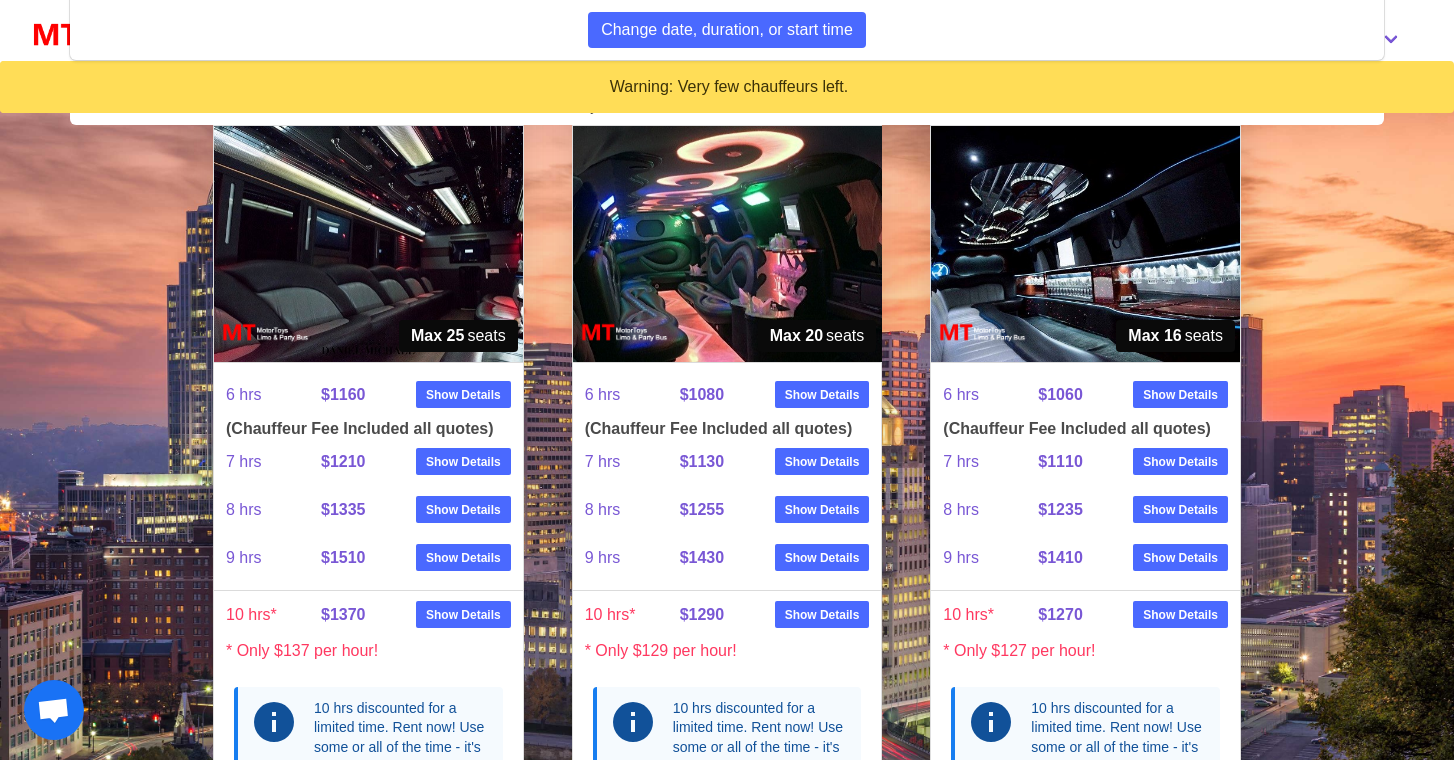 click at bounding box center (368, 244) 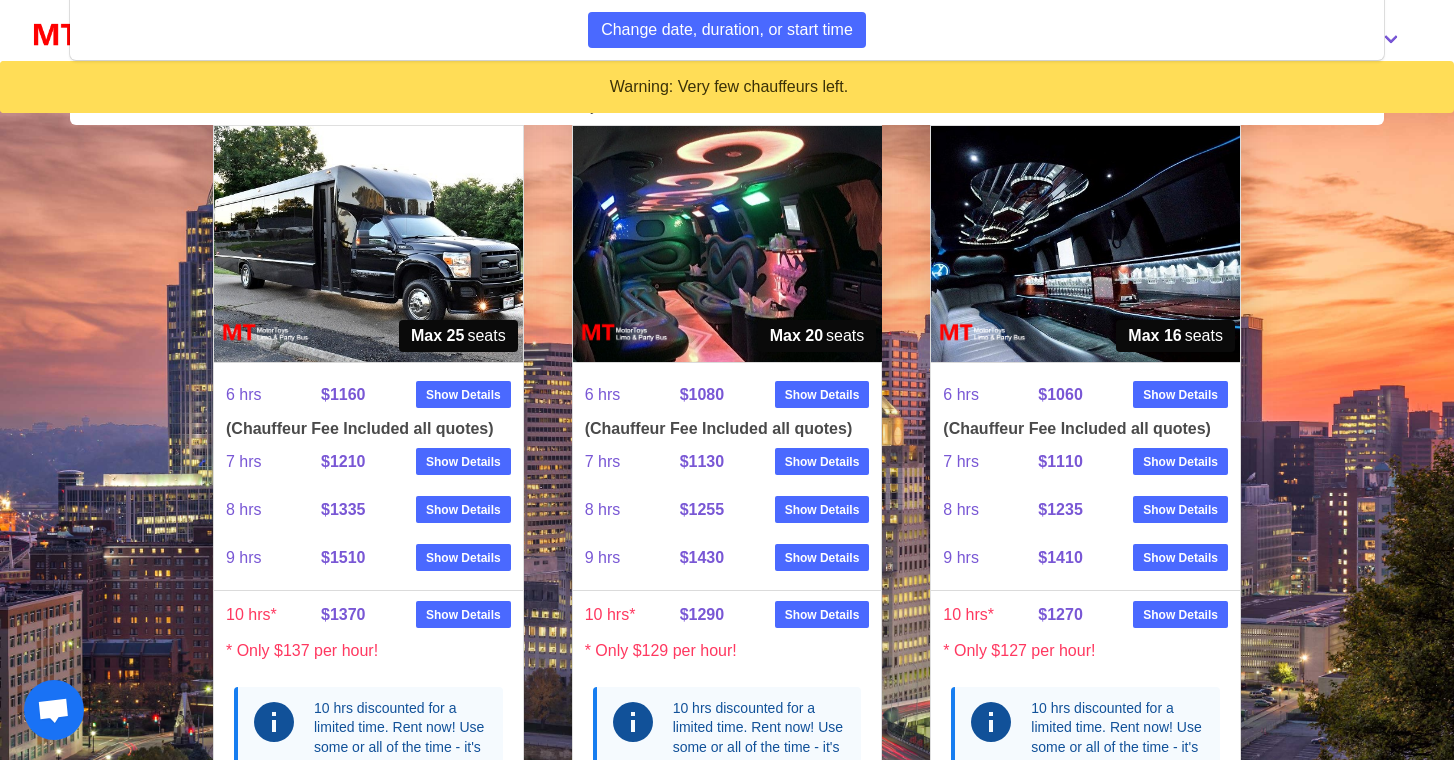 click at bounding box center (368, 244) 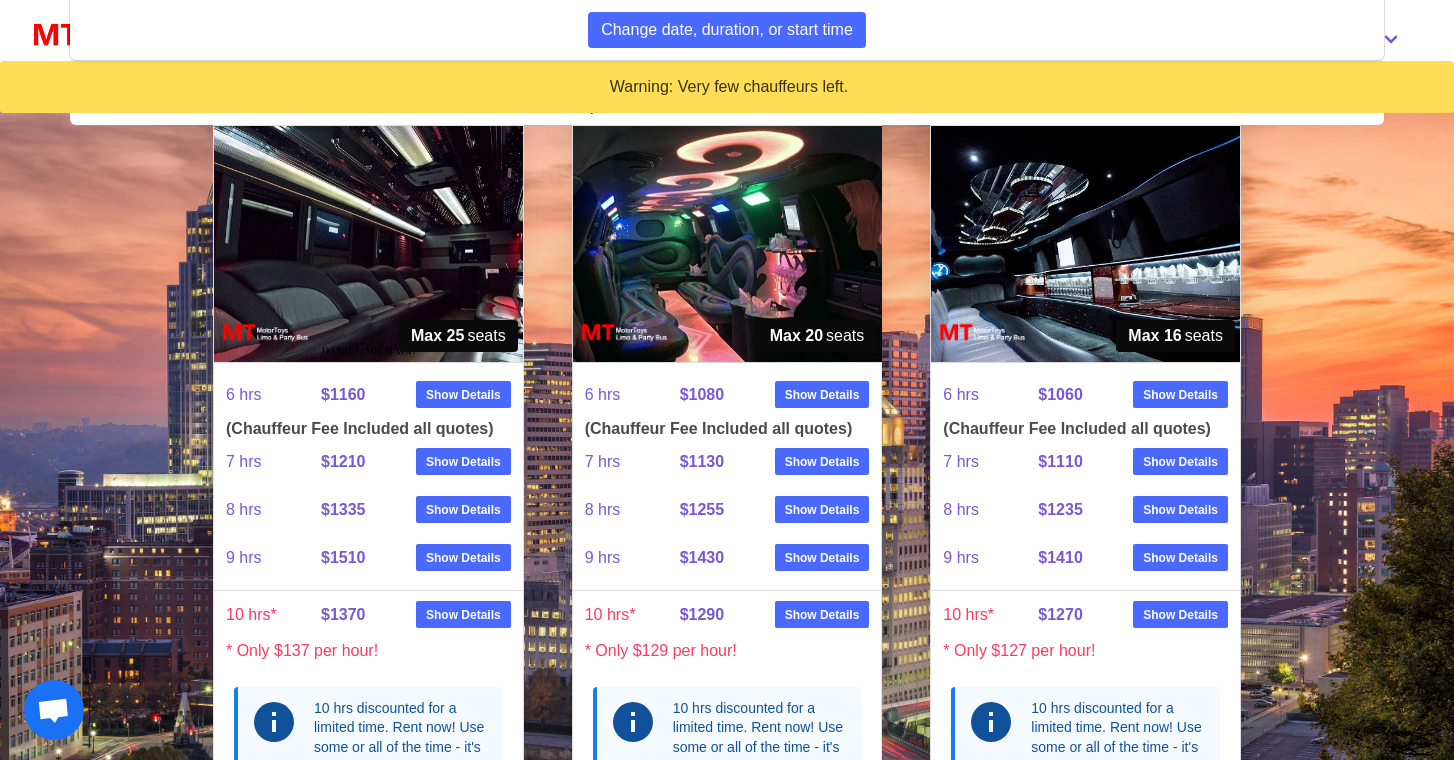 click at bounding box center (727, 244) 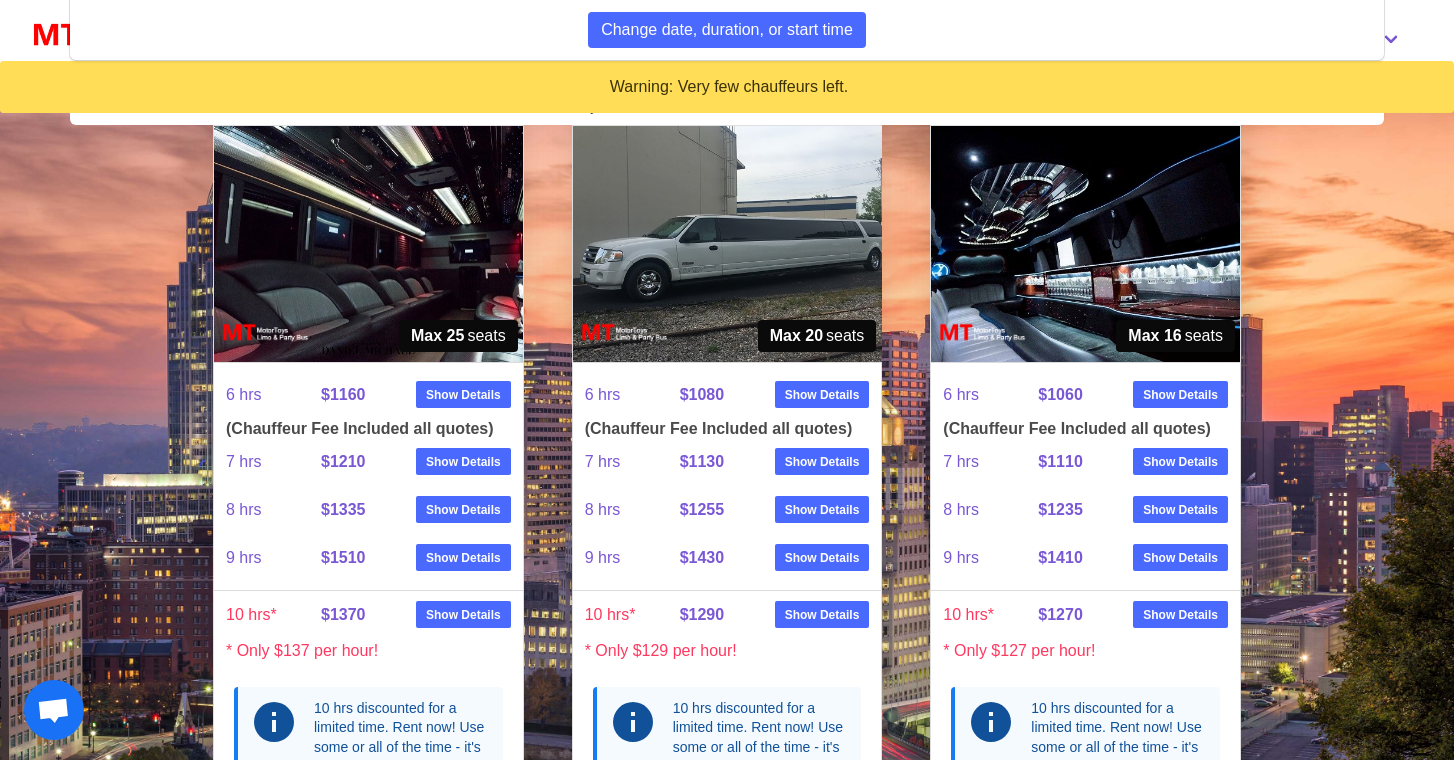 click at bounding box center [727, 244] 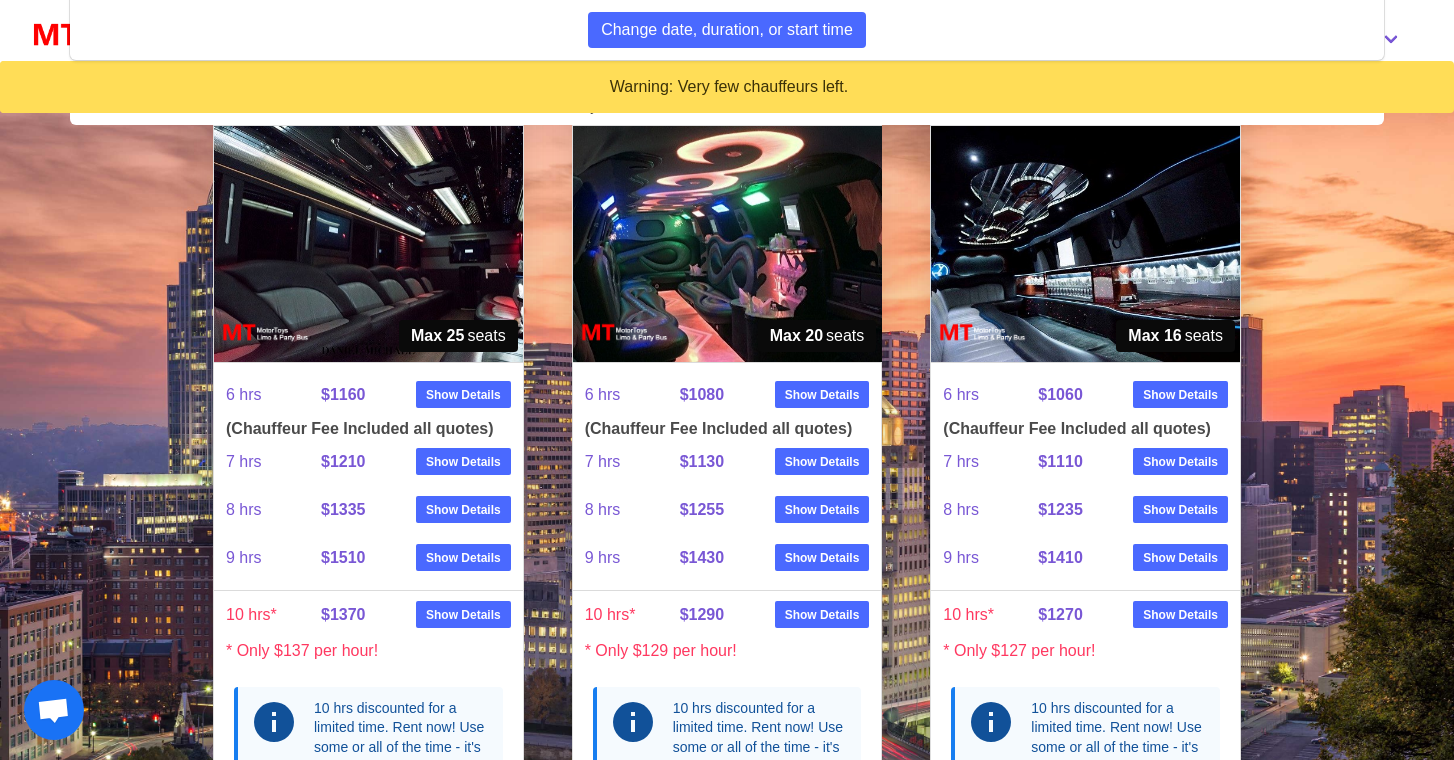 click at bounding box center (368, 244) 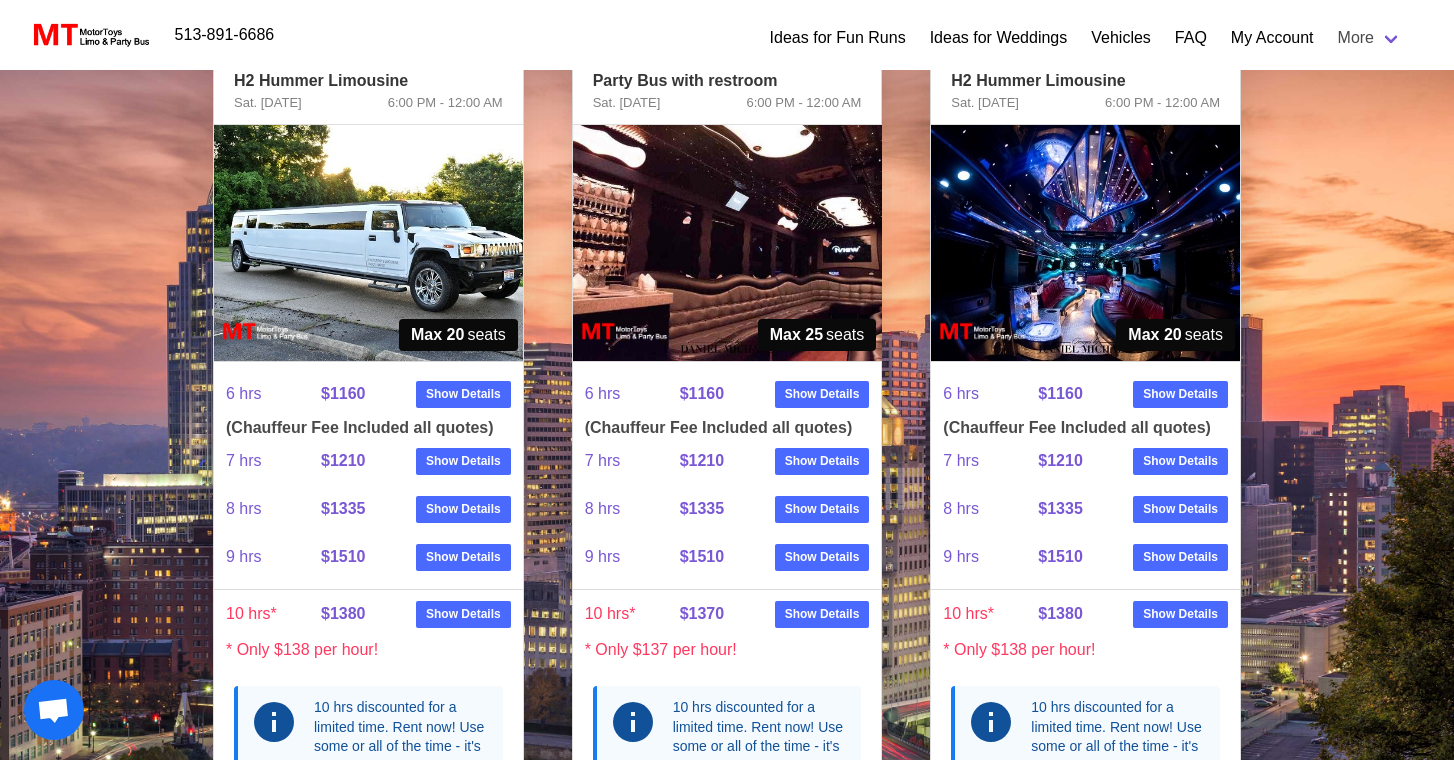 scroll, scrollTop: 461, scrollLeft: 0, axis: vertical 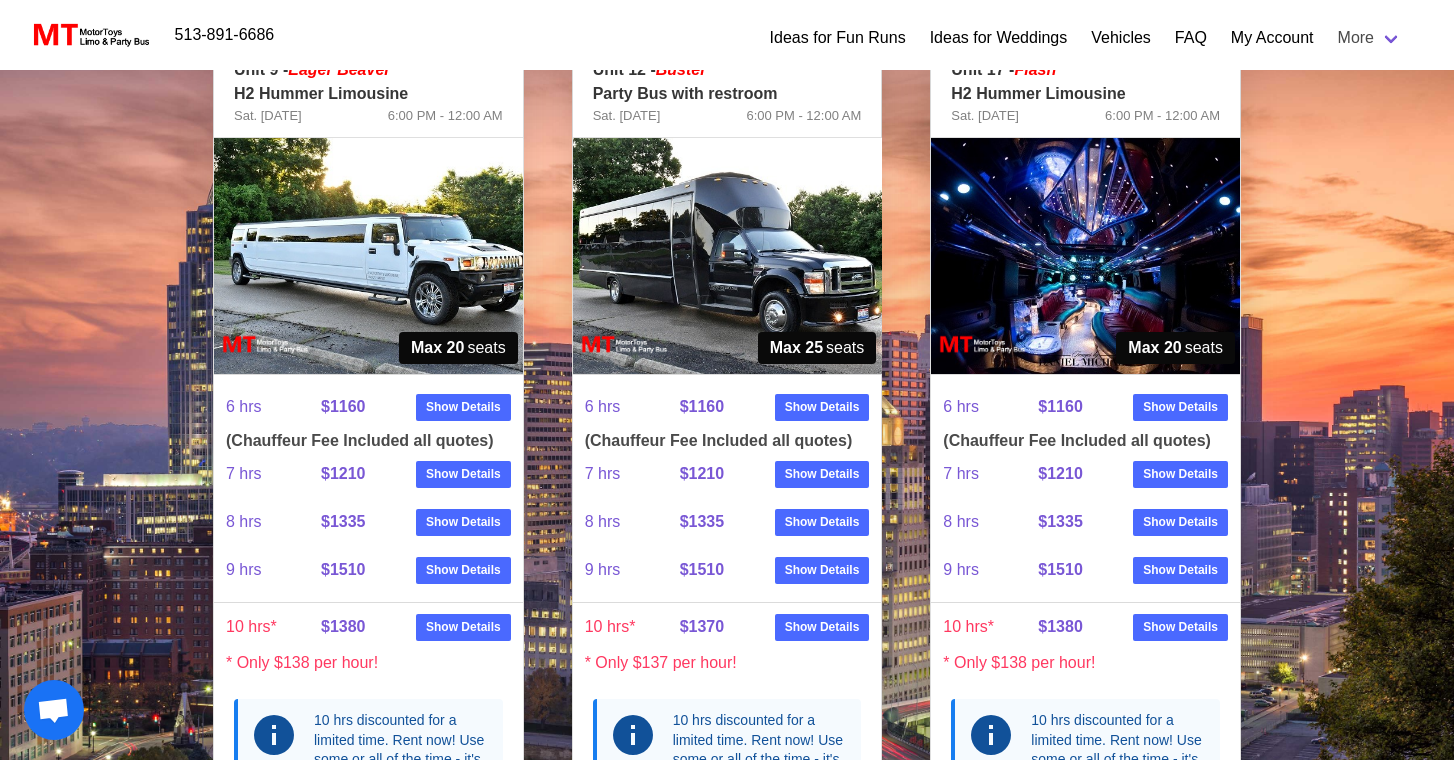 click at bounding box center (1085, 256) 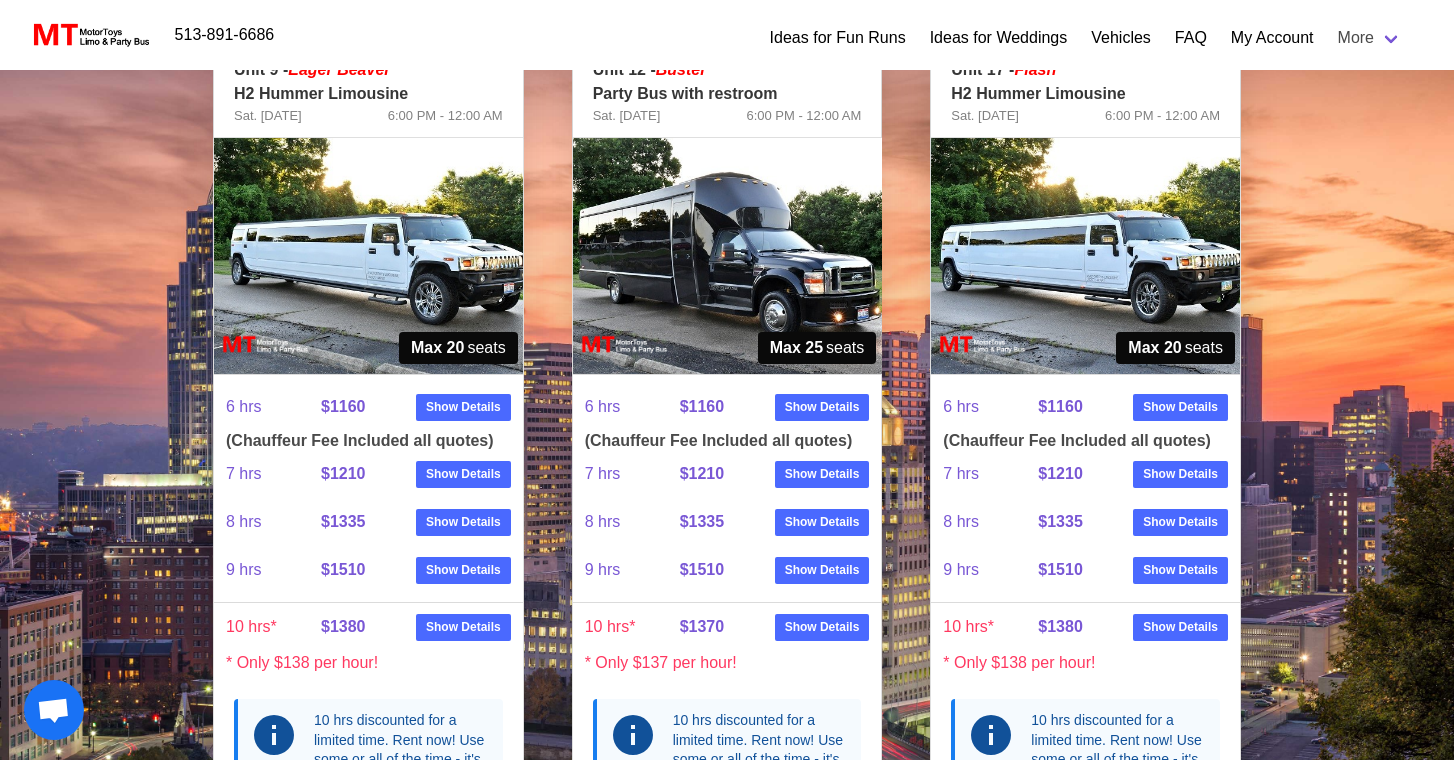 click at bounding box center [1085, 256] 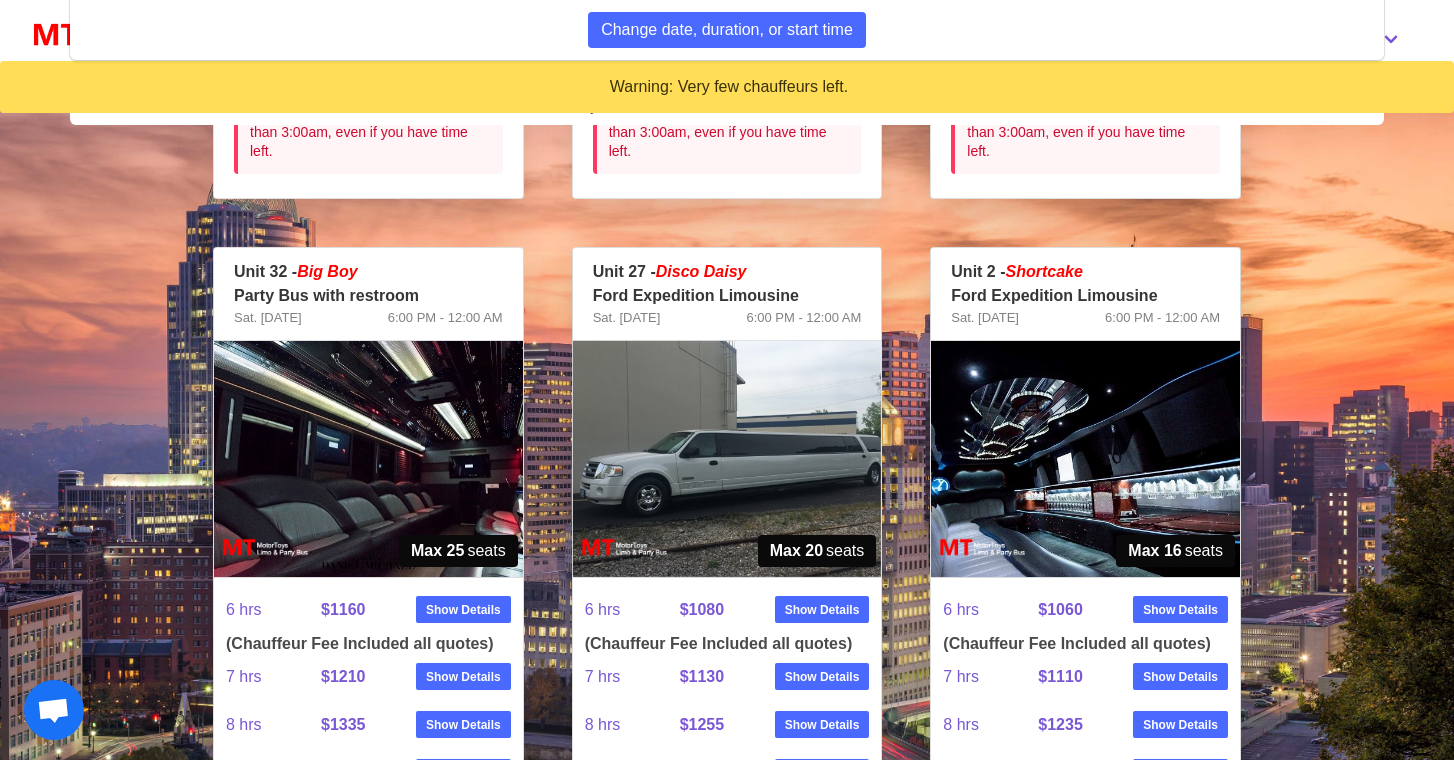 scroll, scrollTop: 1005, scrollLeft: 0, axis: vertical 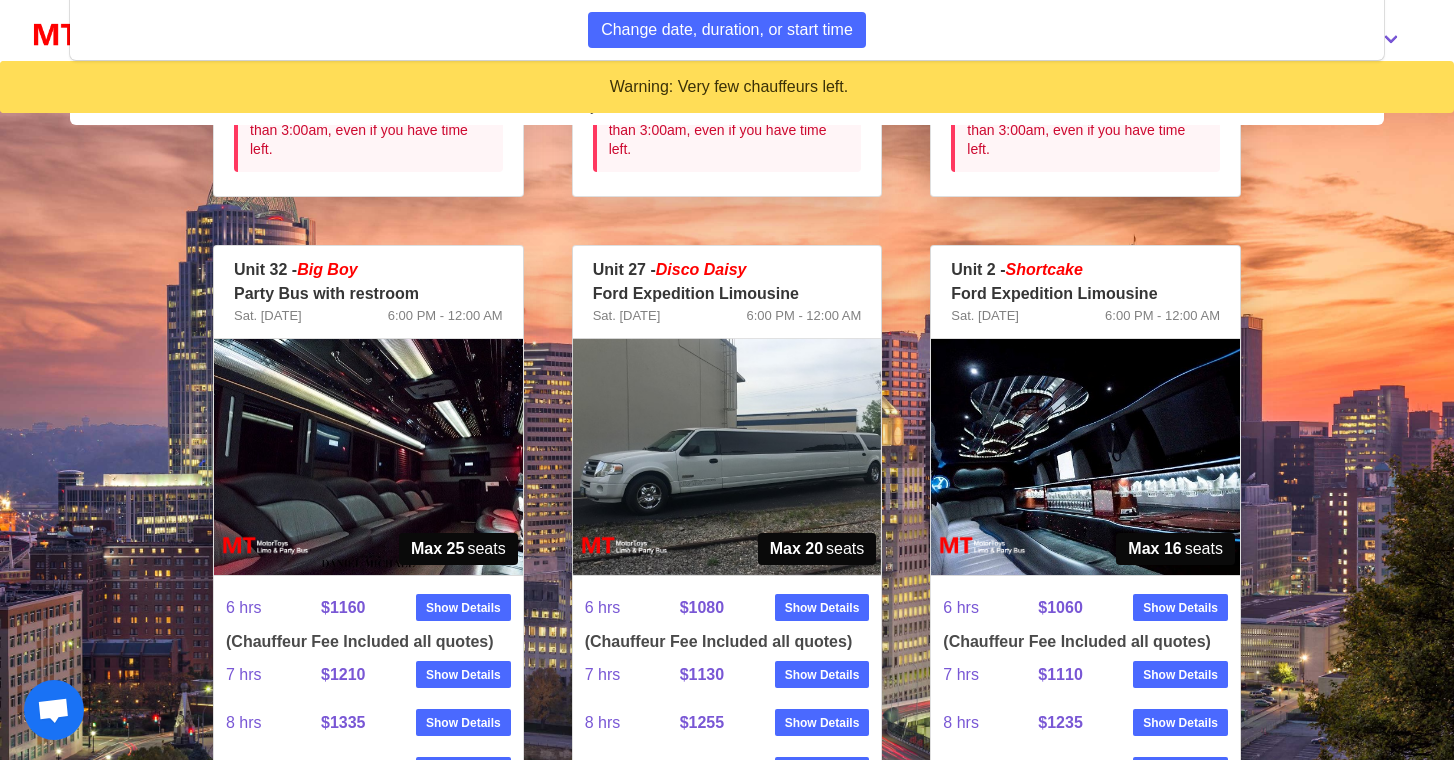 click at bounding box center (368, 457) 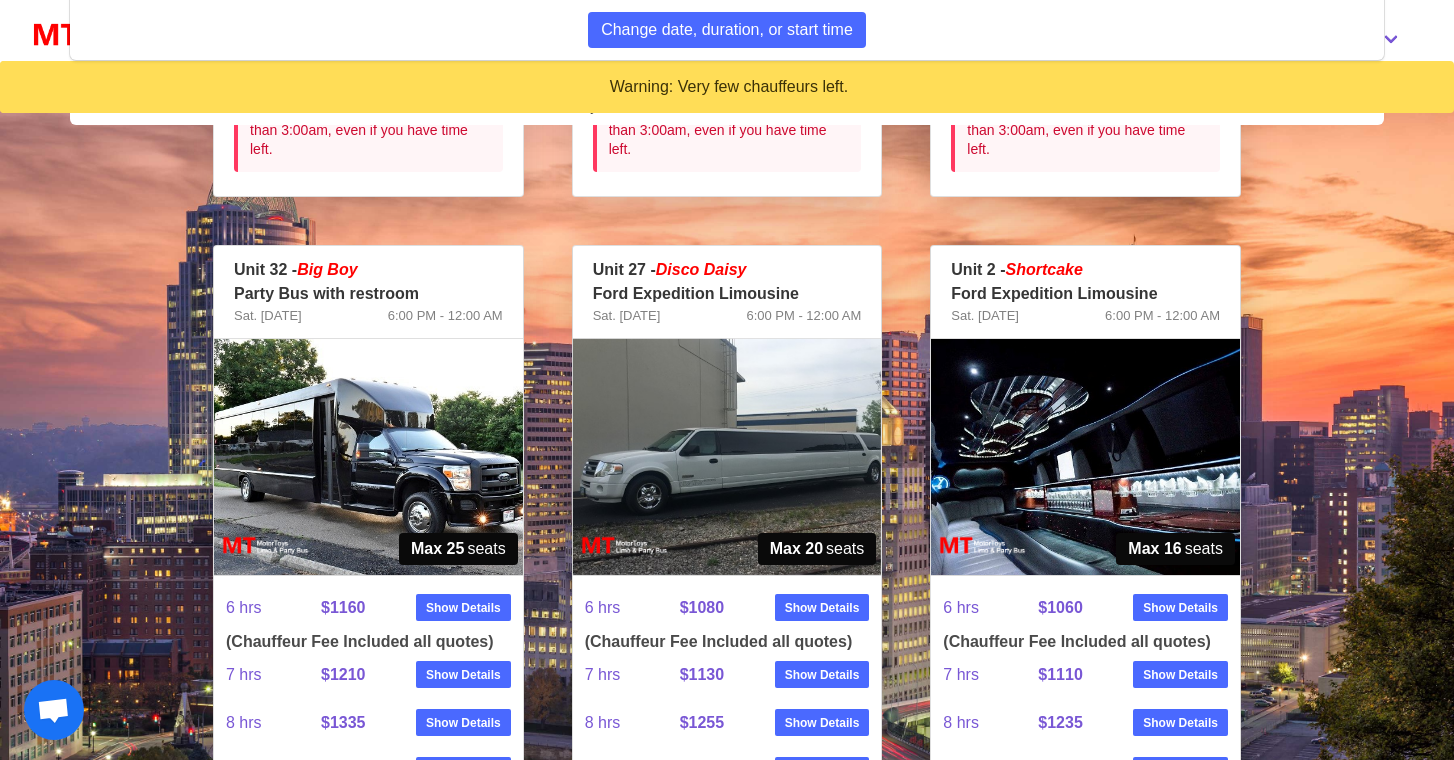 click at bounding box center [368, 457] 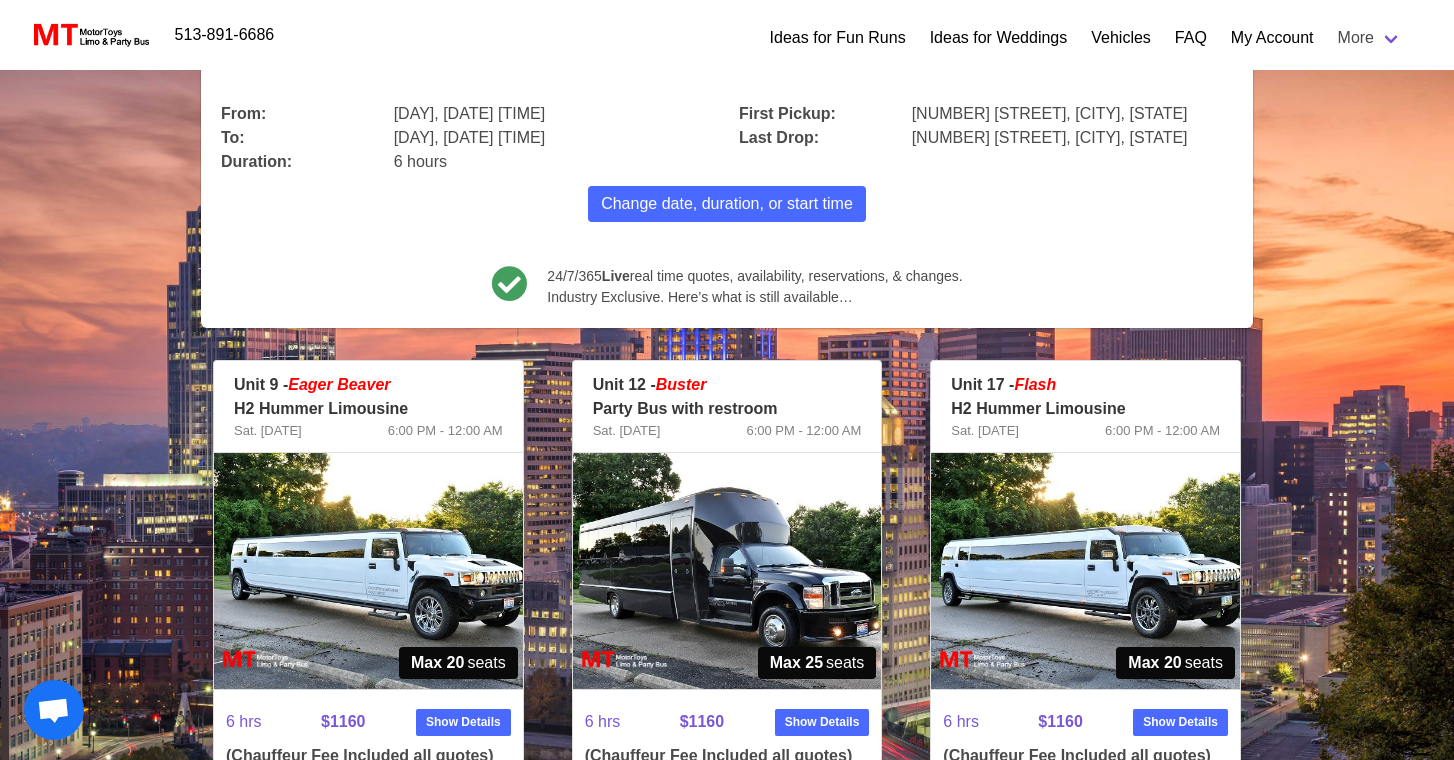 scroll, scrollTop: 93, scrollLeft: 0, axis: vertical 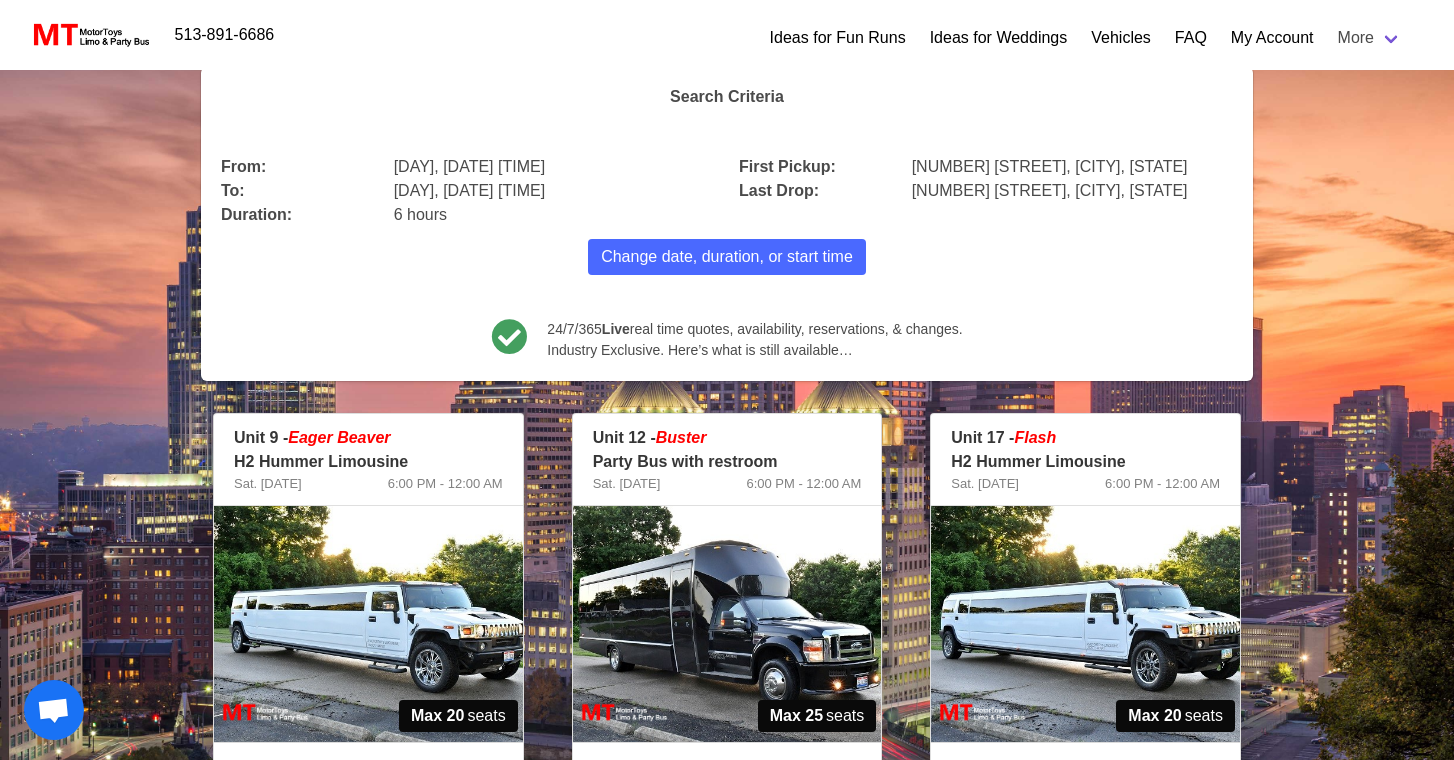 click at bounding box center [727, 624] 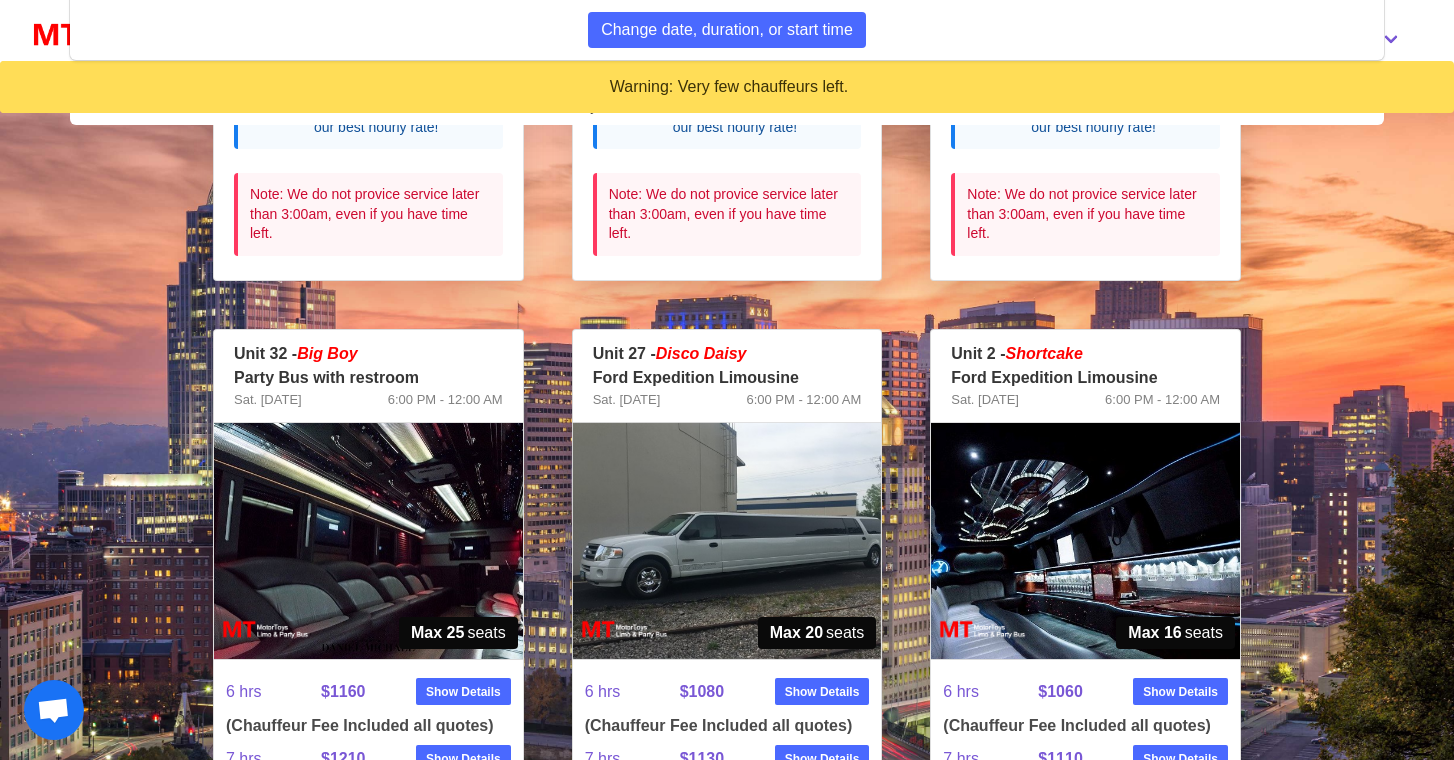 scroll, scrollTop: 929, scrollLeft: 0, axis: vertical 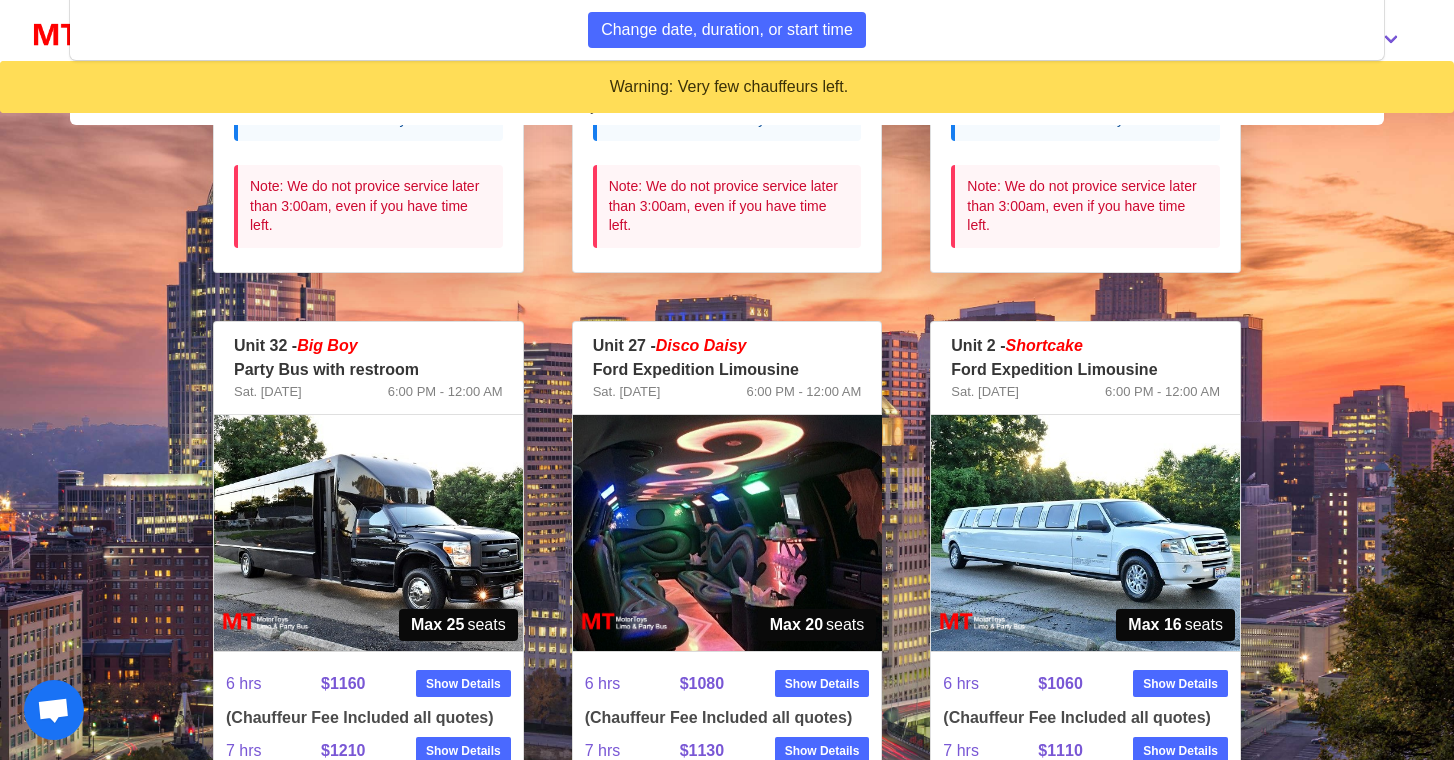 click at bounding box center (368, 533) 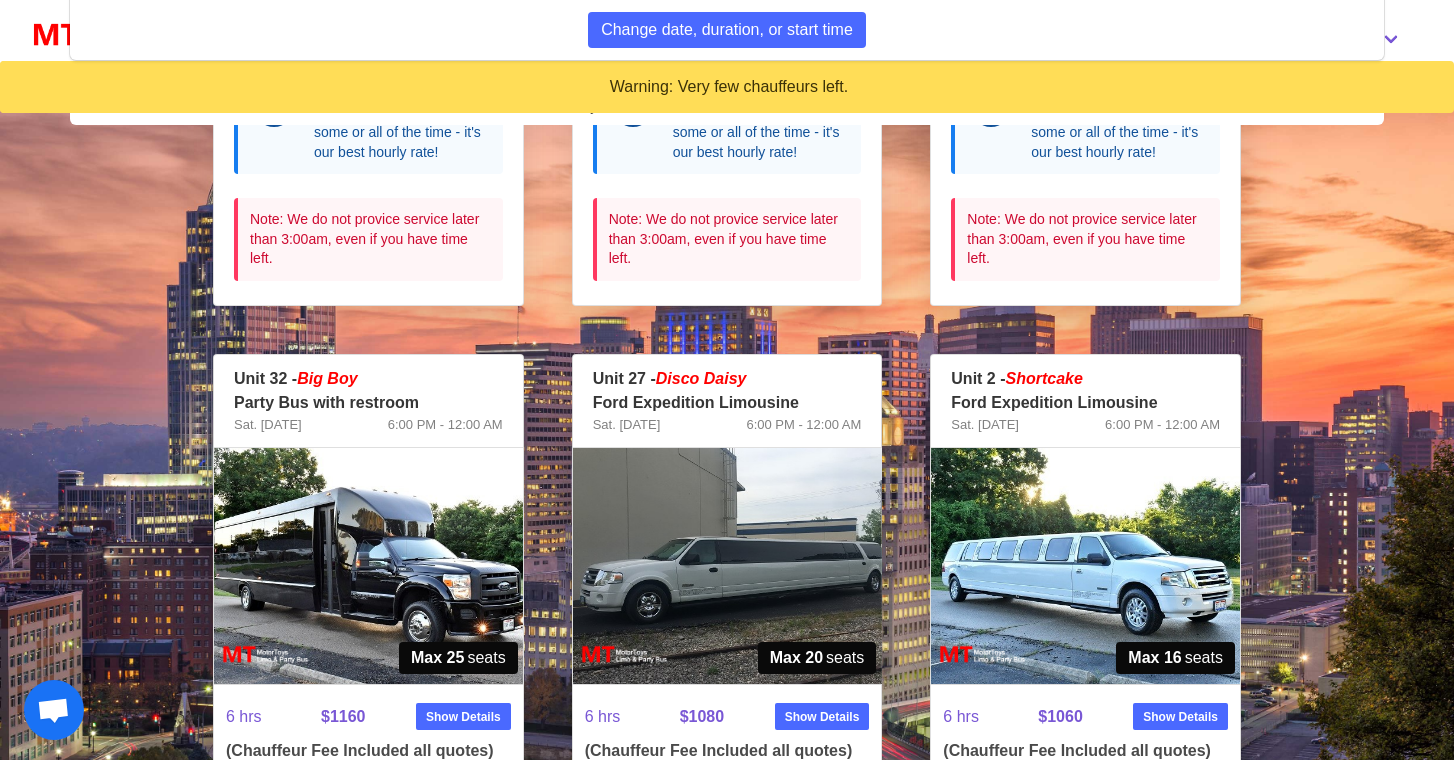 scroll, scrollTop: 909, scrollLeft: 0, axis: vertical 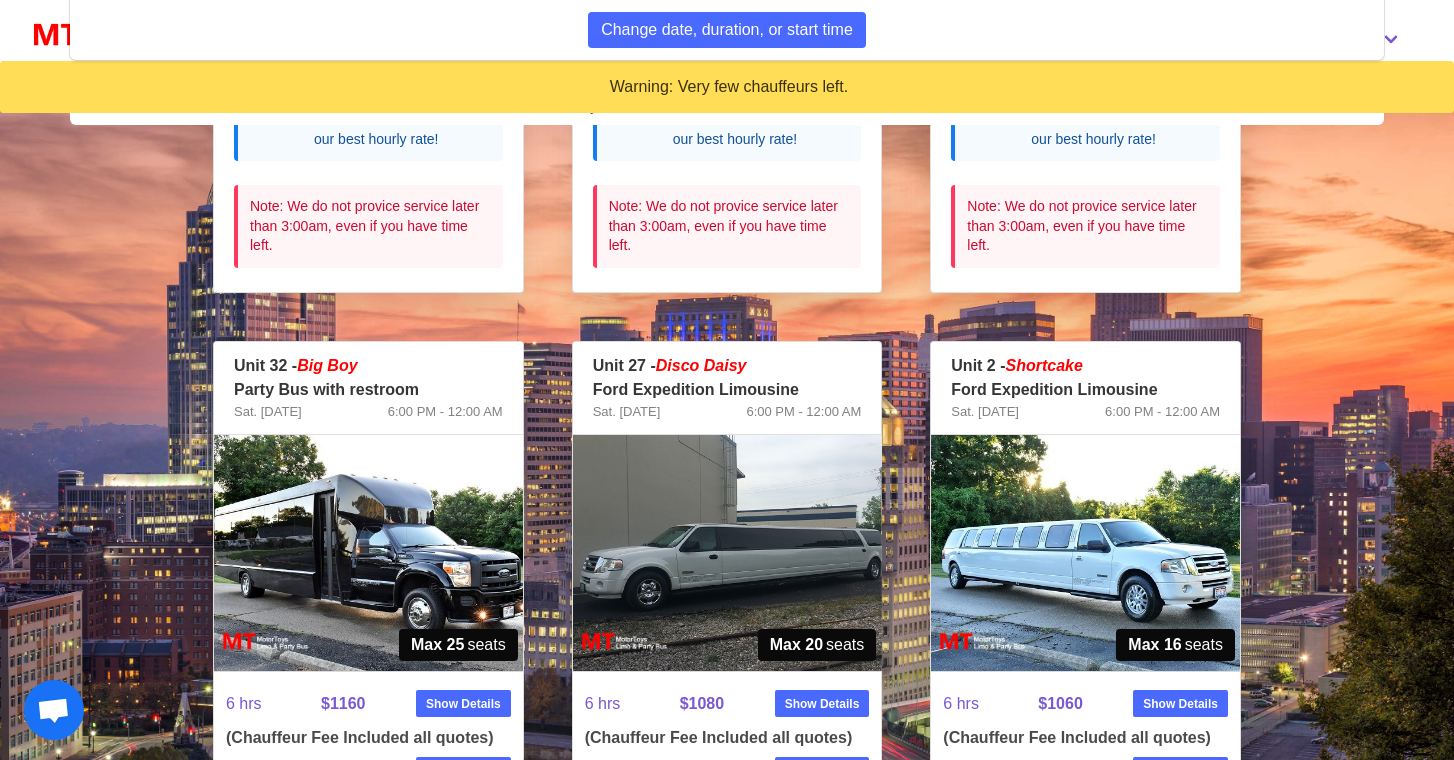 click at bounding box center (368, 553) 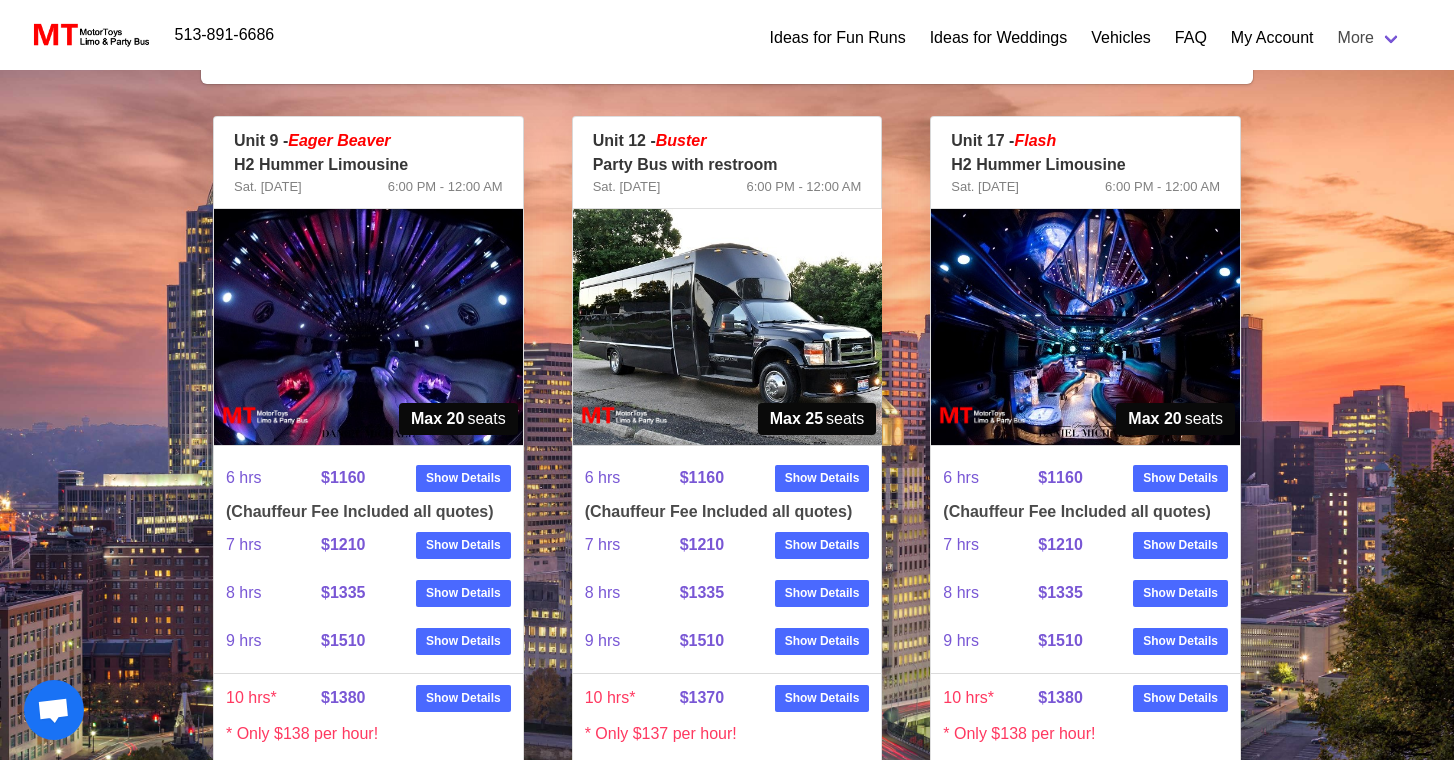 scroll, scrollTop: 388, scrollLeft: 0, axis: vertical 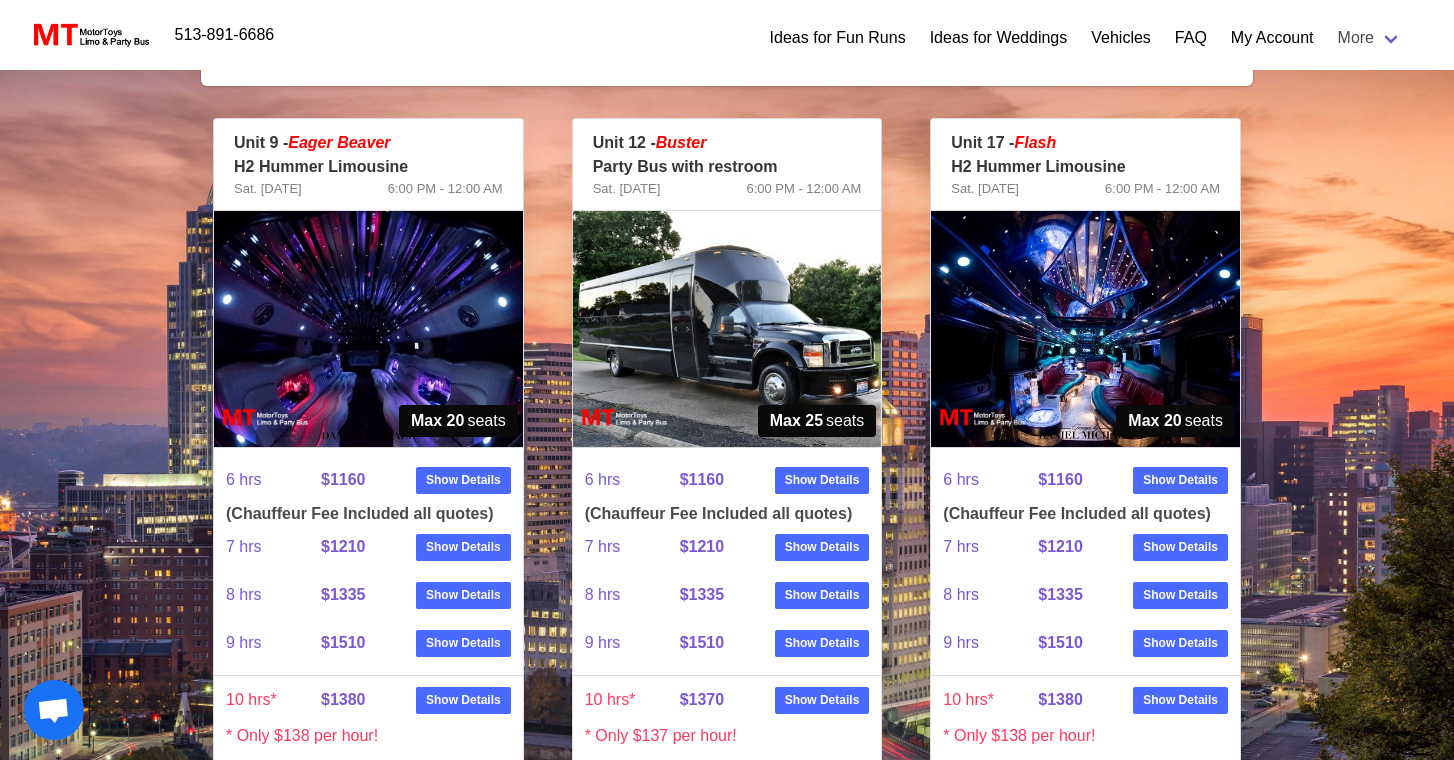 click at bounding box center [727, 329] 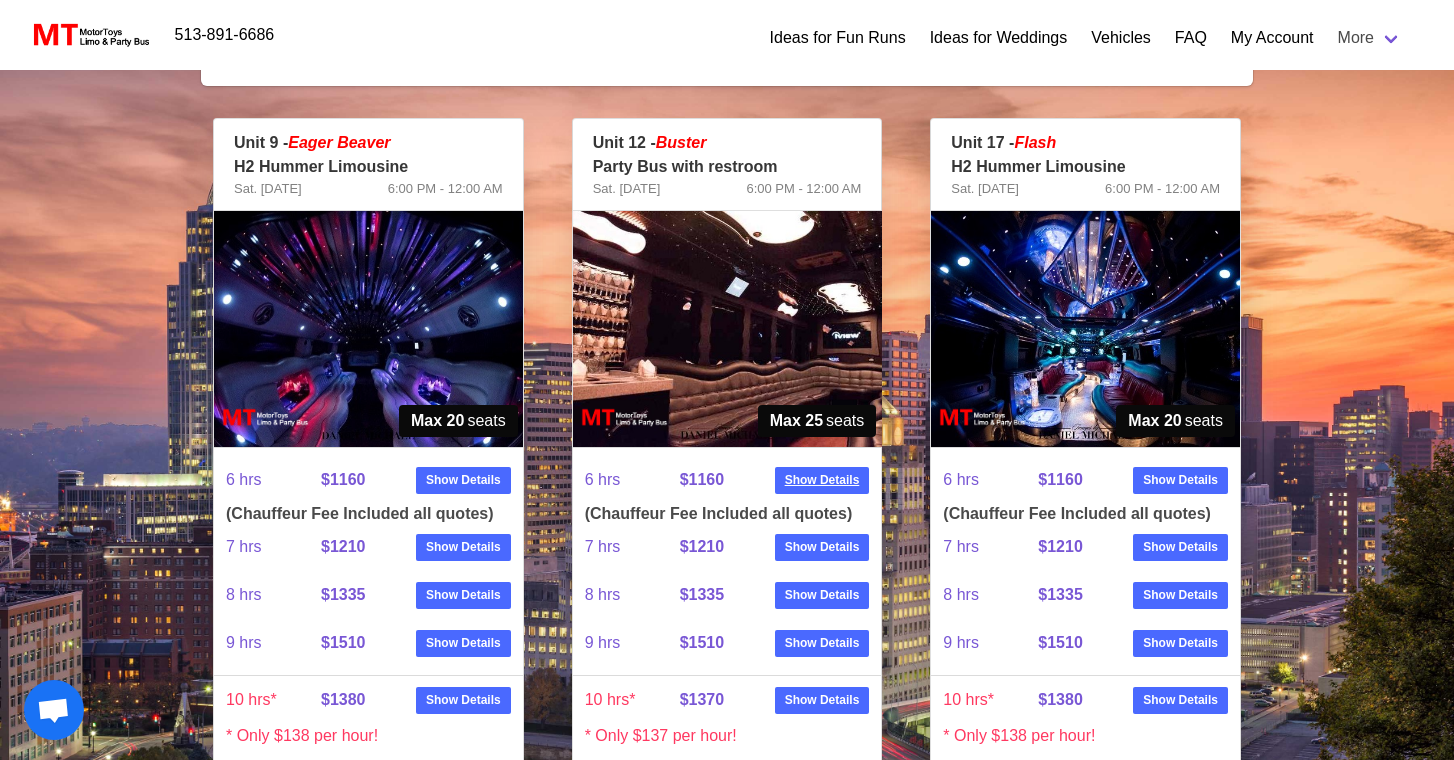 click on "Show Details" at bounding box center [822, 480] 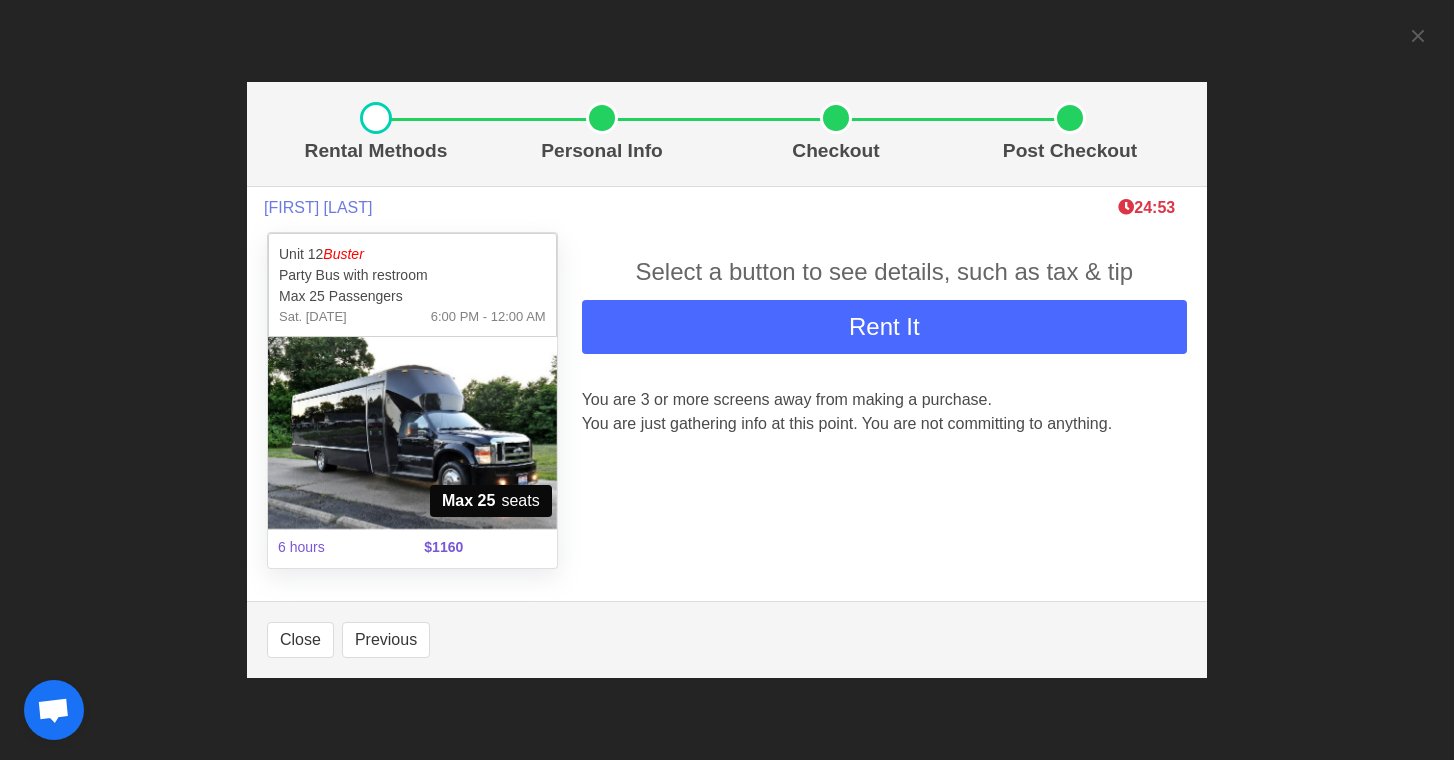click on "Rent It" at bounding box center [884, 326] 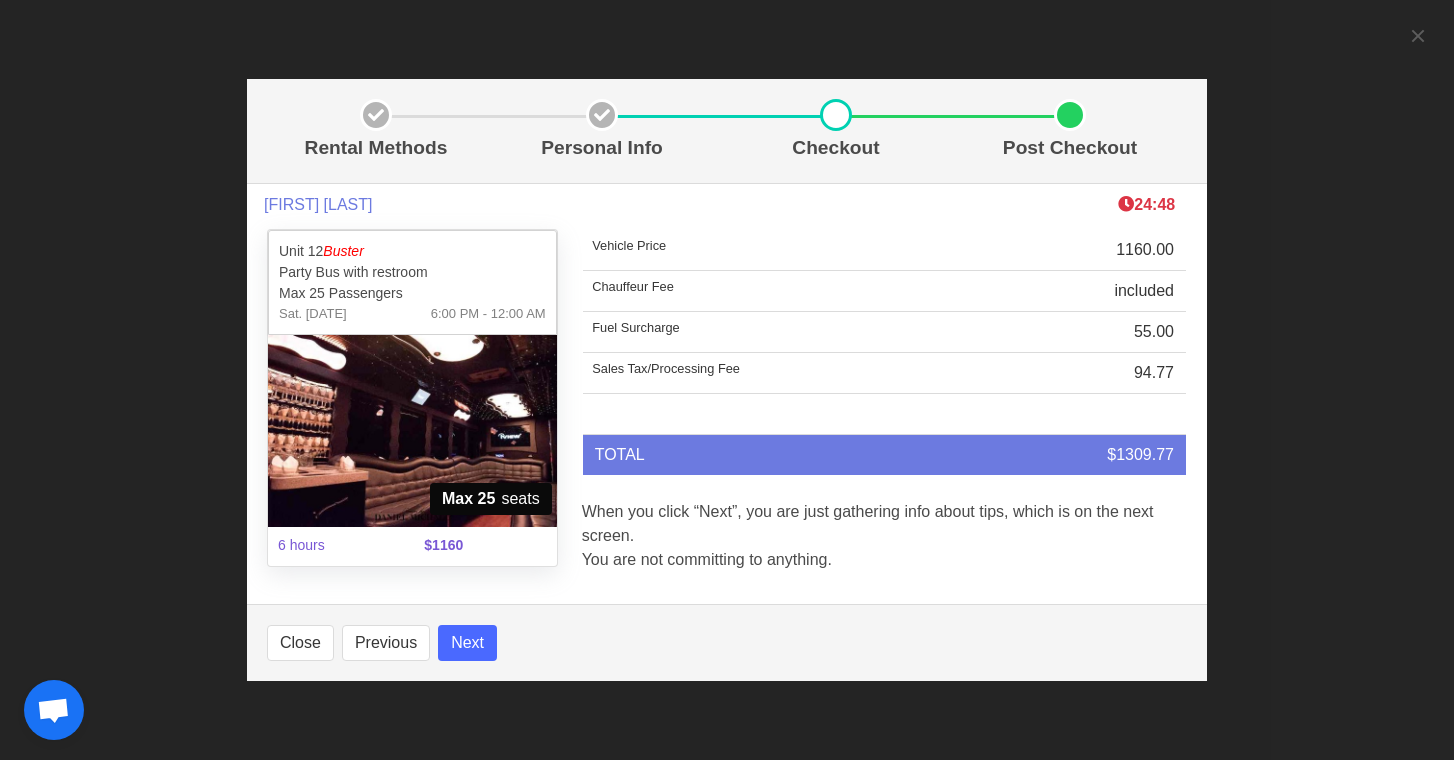 click on "Next" at bounding box center (467, 643) 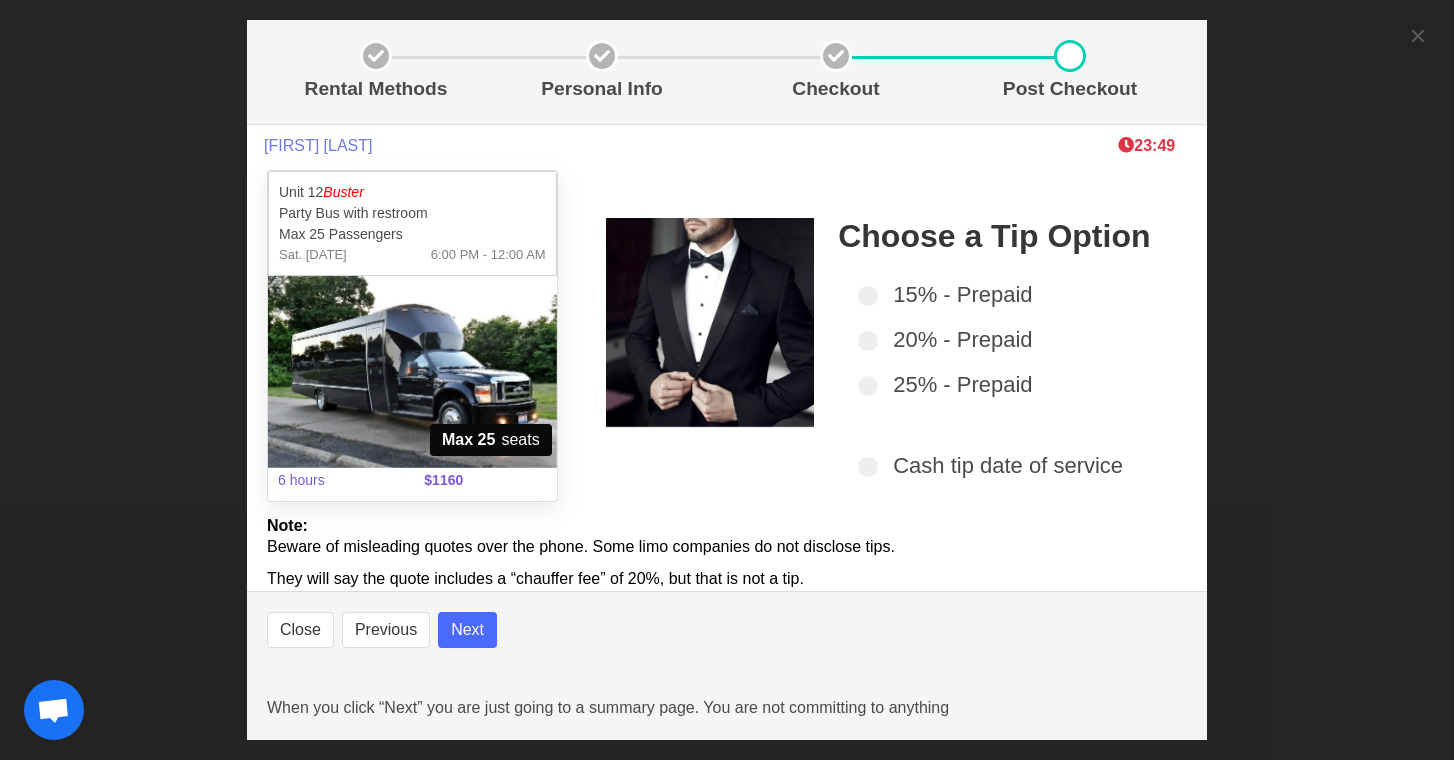 click on "Close   Previous   Next       When you click “Next” you are just going to a summary page.
You are not committing to anything" at bounding box center (727, 665) 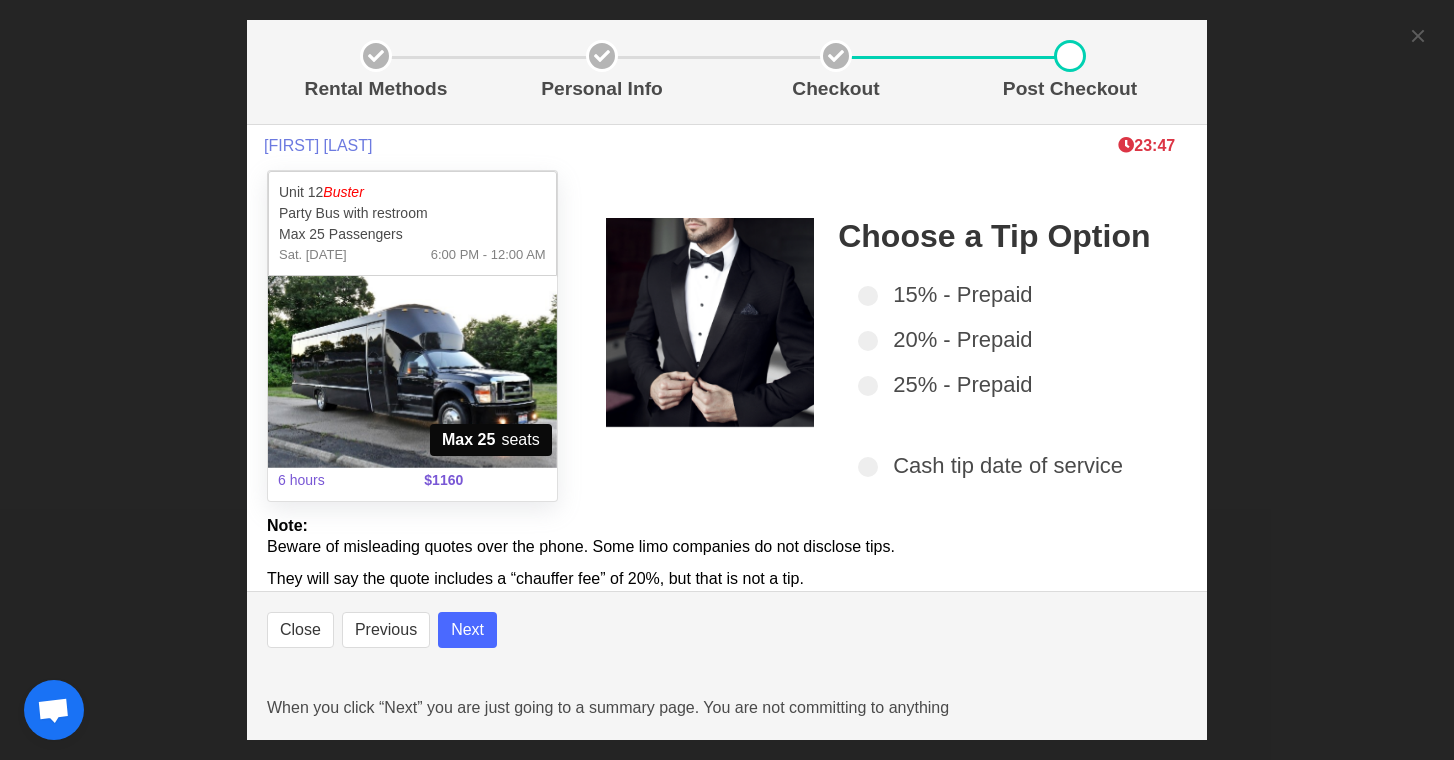 click on "Next" at bounding box center [467, 630] 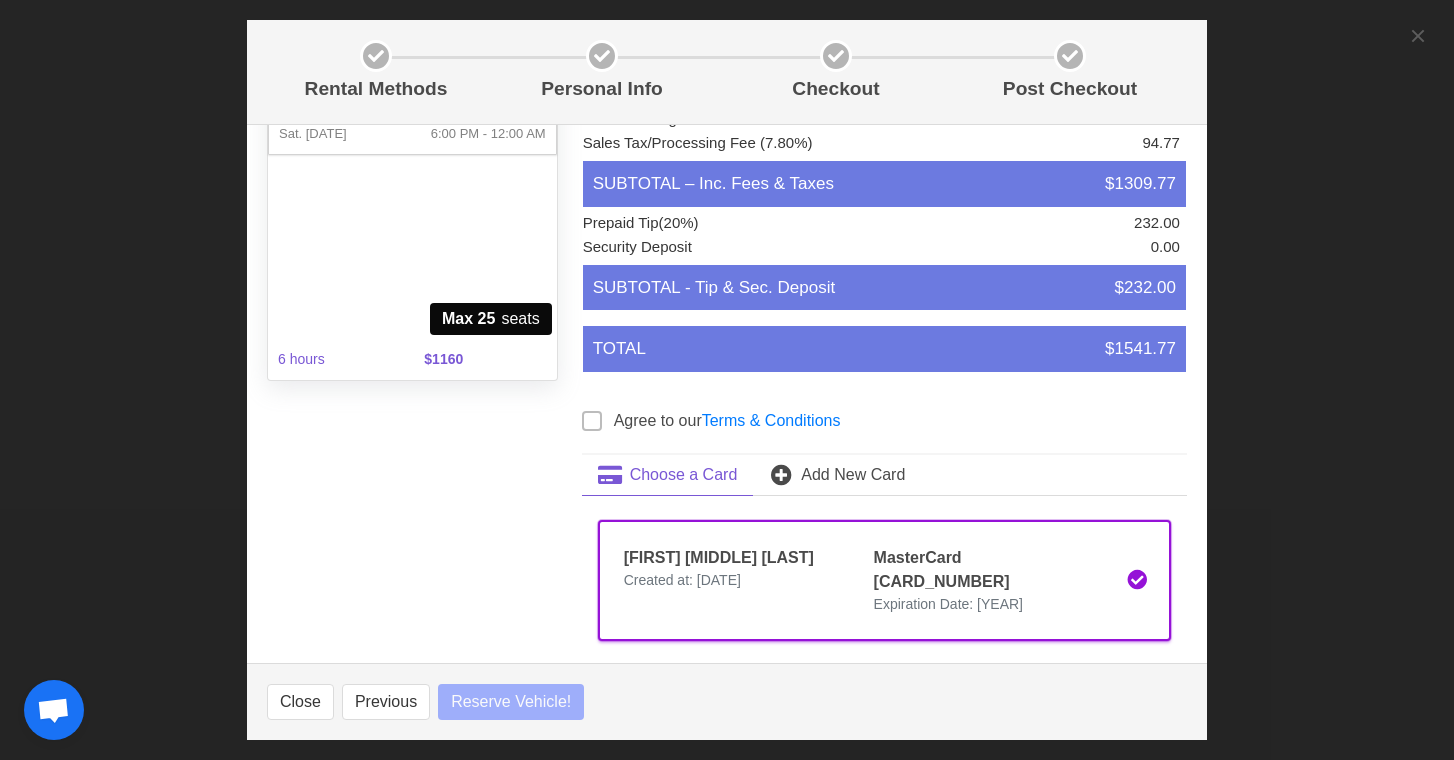 scroll, scrollTop: 120, scrollLeft: 0, axis: vertical 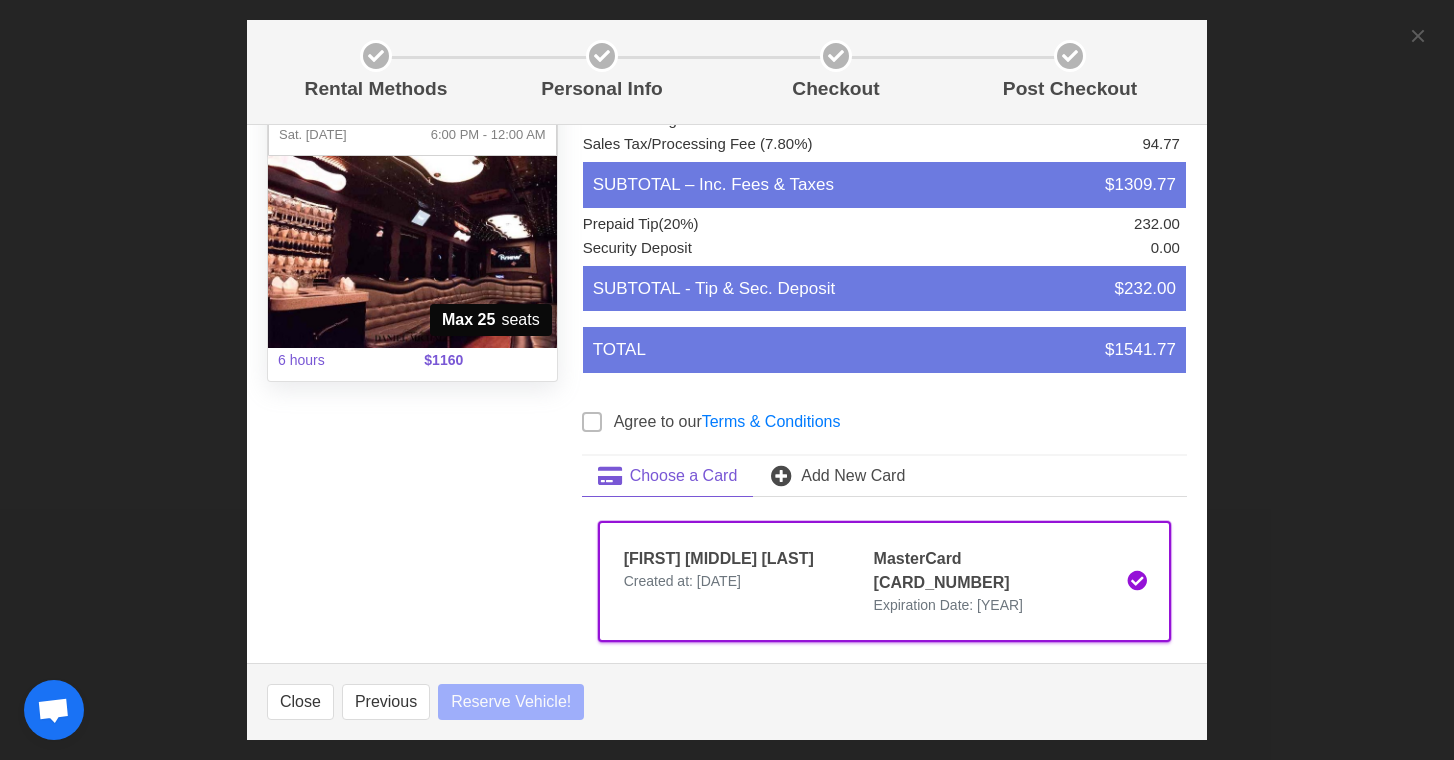 click on "MasterCard [CARD_NUMBER]
Expiration Date: [YEAR]" at bounding box center [987, 581] 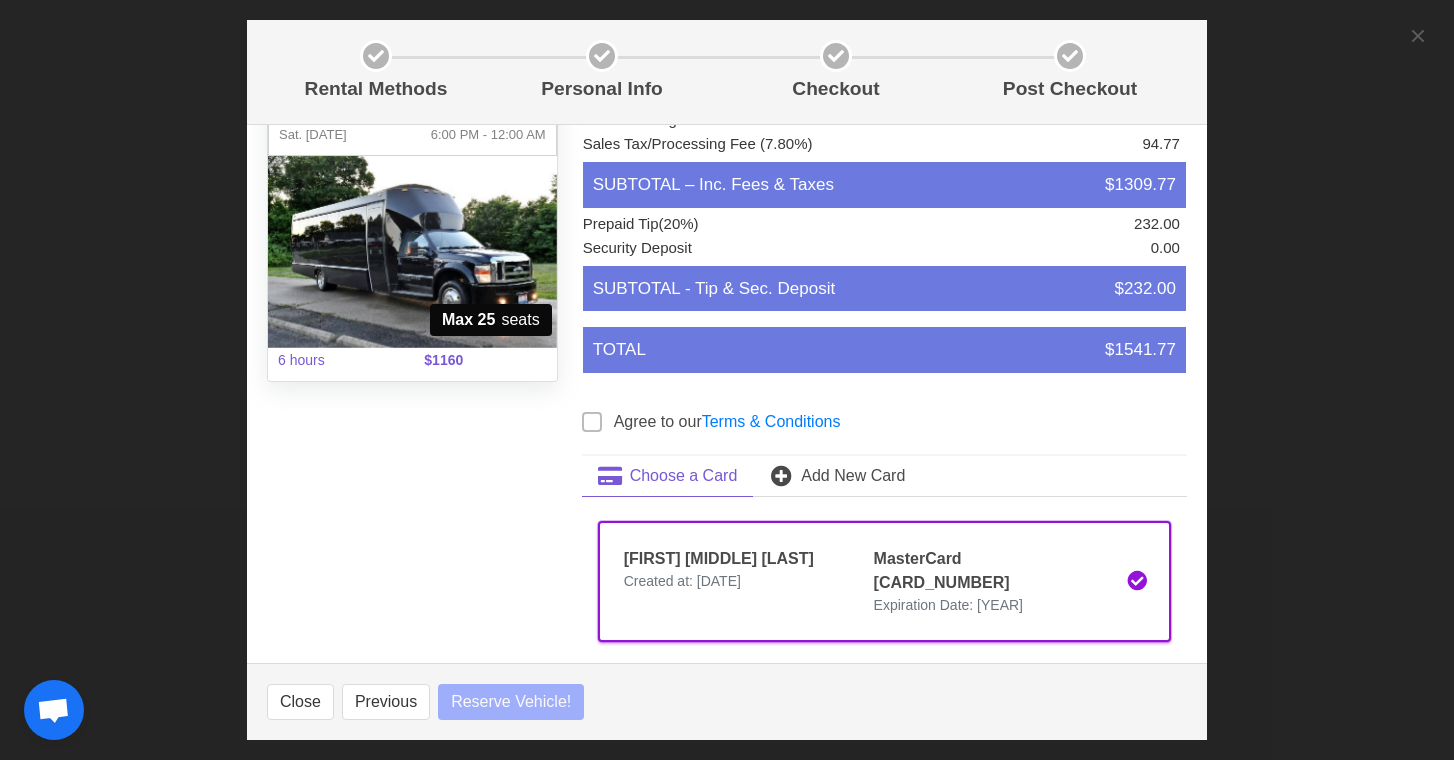click at bounding box center [592, 422] 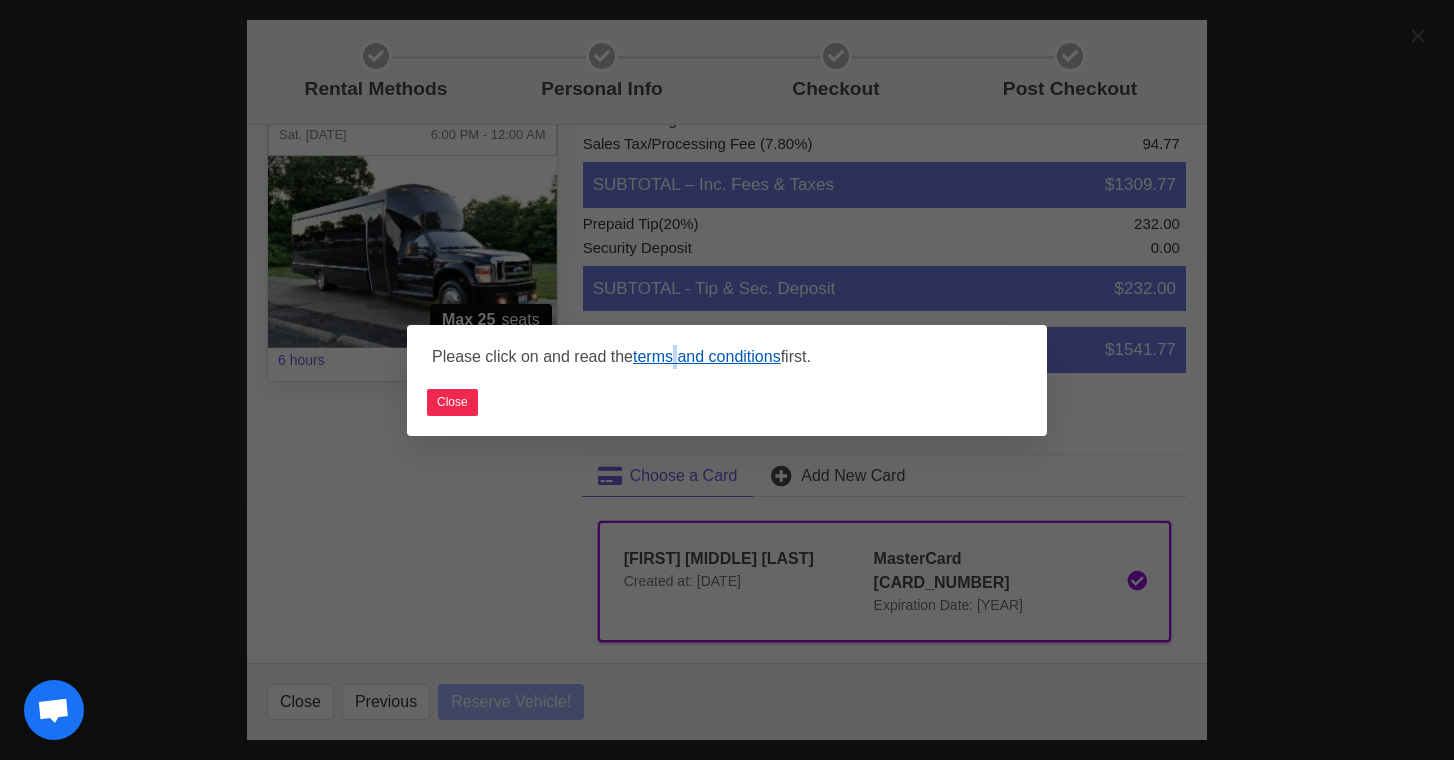 click on "terms and conditions" at bounding box center (707, 356) 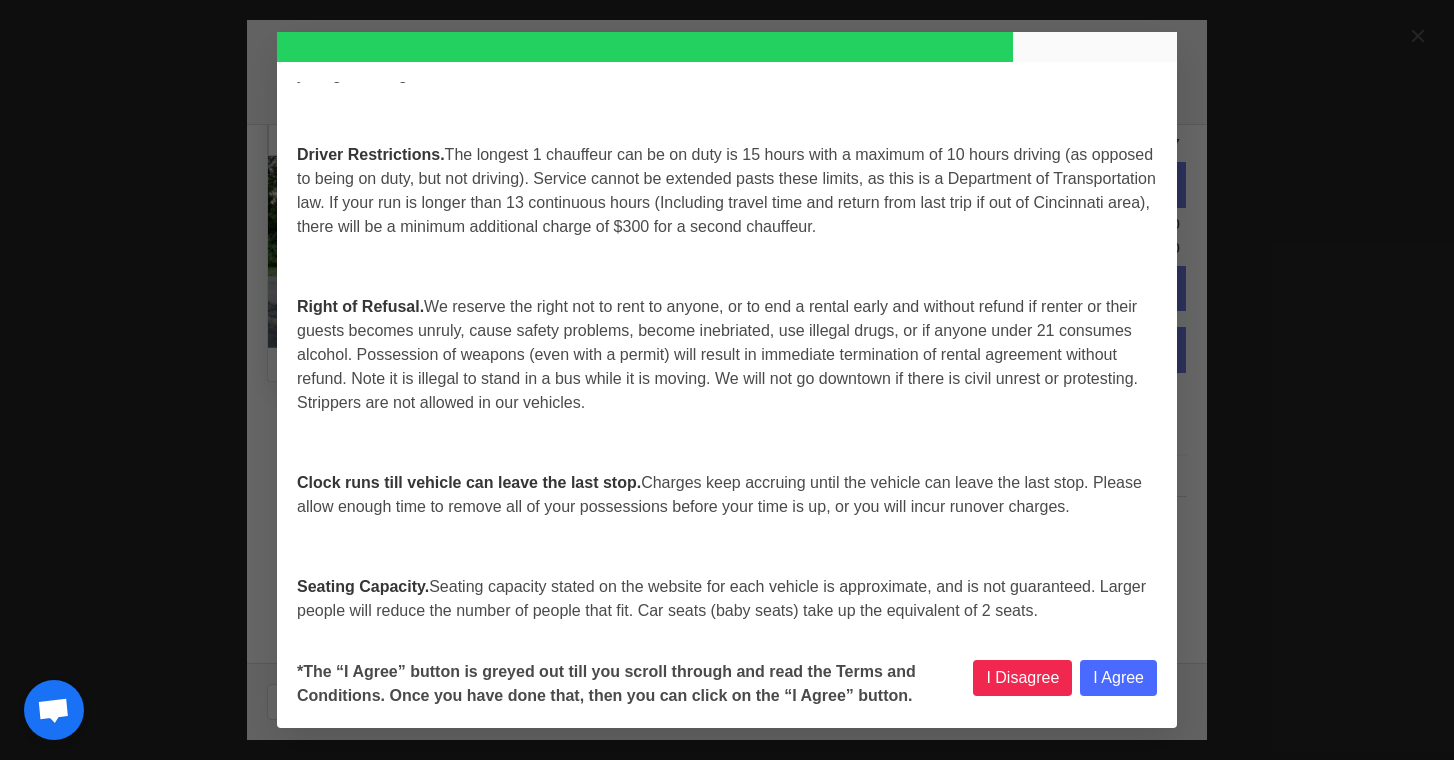 scroll, scrollTop: 6867, scrollLeft: 0, axis: vertical 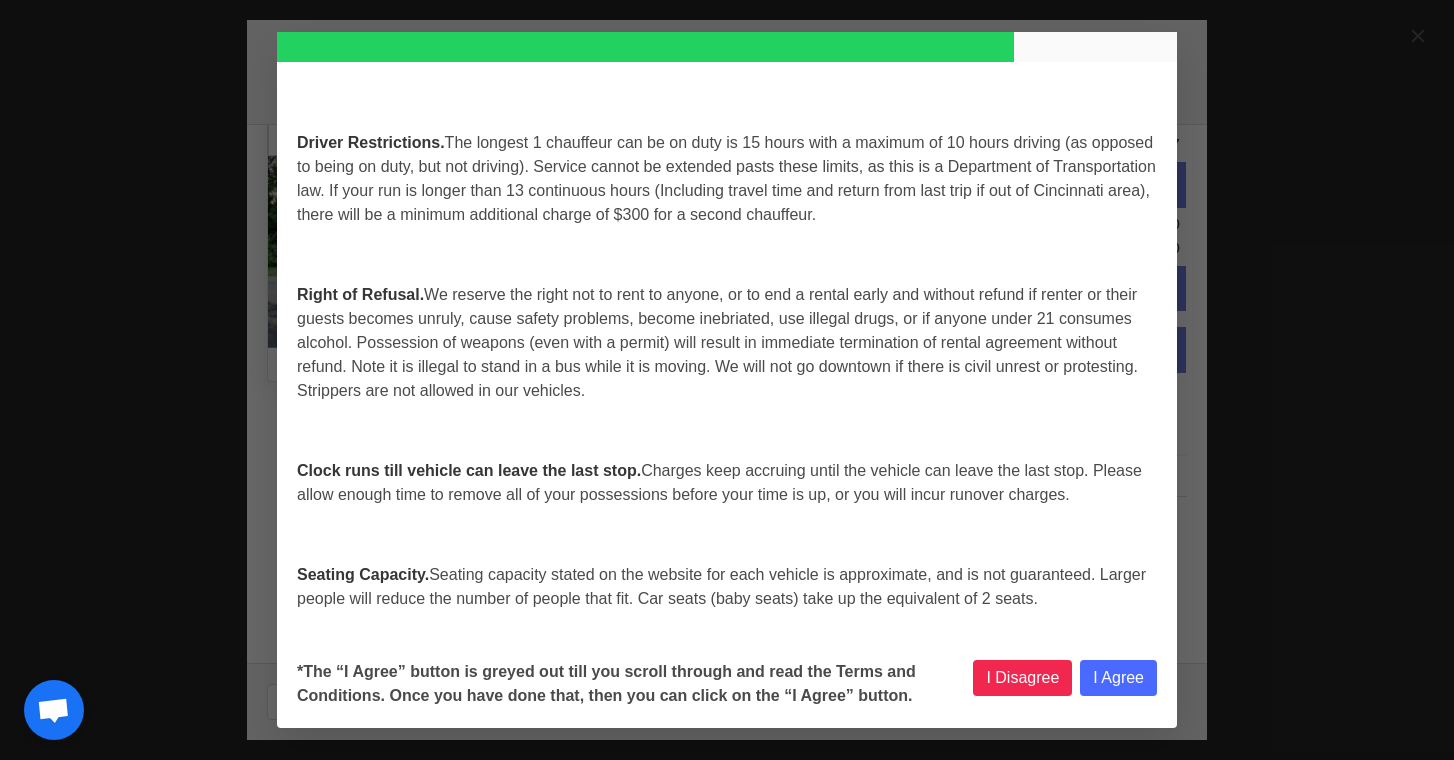 click on "Motor Toys Terms and Conditions
Terms & Conditions   Thank you for renting from us. These are the Terms and Conditions of your rental that you agree to in order to rent from us. Please Live Chat us via our website if you have any questions. You agree to show and explain these terms and conditions to everyone before you let them on our vehicle. Definitions . You, Your, They, Renter, and Renters refer to the Renter(s) who agree to these terms and conditions. We, Us, MotorToys Limo, MT Limo, and MotorToys refer to A Motortoys Limousine Service, Inc.   Terms and Conditions   Managing your Rental.  To view and manage your rental, go to your  login page  and click on "Rentals. Installment Payment Failure.   Changes. There are no refunds if you cancel a rental.     There are no refunds if the event or occasion you were planning to attend cancels.   Travel Fees.       Tips and Security Deposits. Please remember to bring cash for the tip if you did not prepay it" at bounding box center [727, 380] 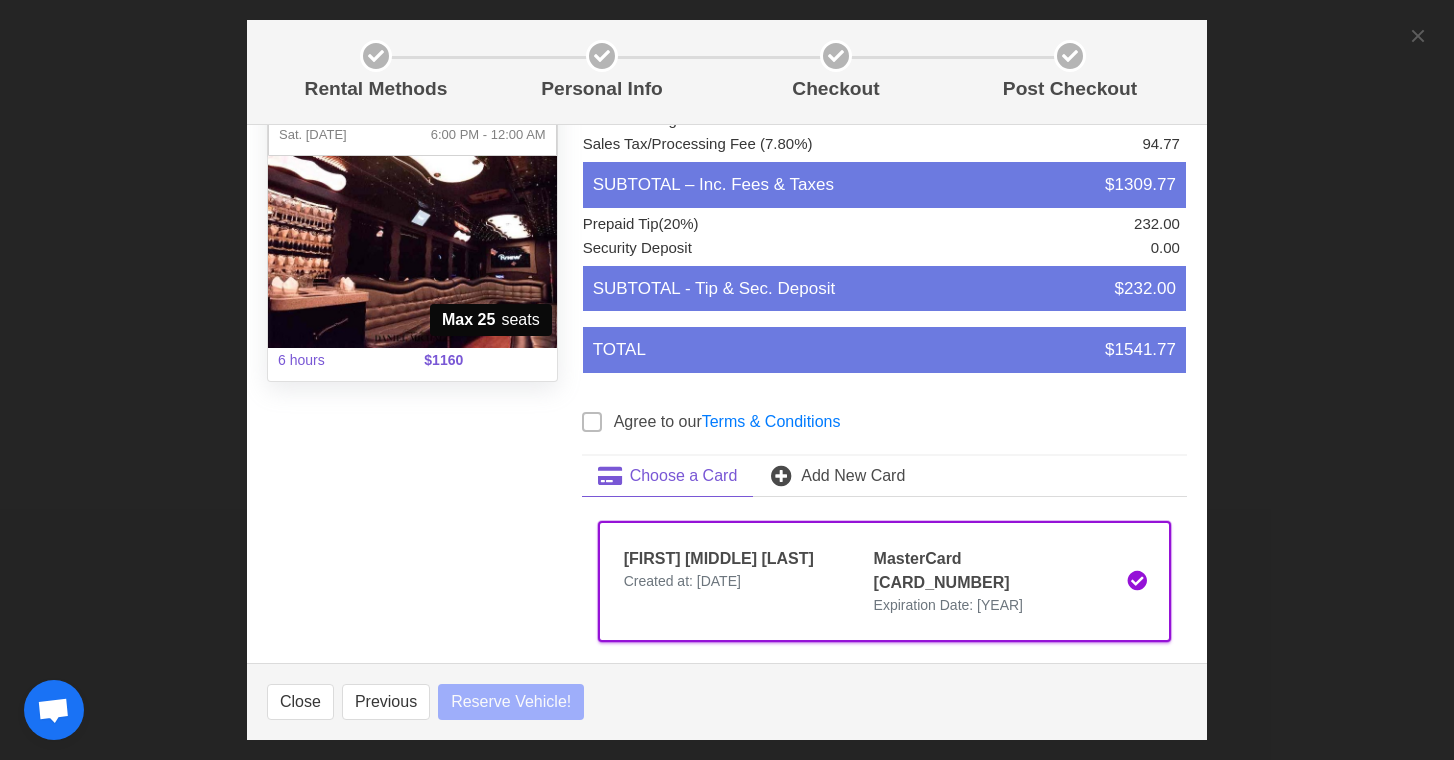 click on "Rental Methods   Personal Info   Checkout   Post Checkout   [FIRST] [LAST]    16:26   Unit 12  Buster   Party Bus with restroom   Max 25 Passengers   Sat. [DATE]   6:00 PM - 12:00 AM       Max 25  seats
6 hours     $1160   Select a button to see details, such as tax & tip
Rent It                   You are 3 or more screens away from making a purchase.   You are just gathering info at this point.  You are not committing to anything.       Vehicle Price   1160.00   Chauffeur Fee   included             Fuel Surcharge   55.00         Sales Tax/Processing Fee   94.77       TOTAL   $1309.77     When you click “Next”, you are just gathering info about tips, which is on the next screen.   You are not committing to anything.       Vehicle Price   1160.00   Chauffeur Fee   included                 Fuel Surcharge   55.00                       Sales Tax/Processing Fee (7.80%)   94.77
SUBTOTAL – Inc. Fees & Taxes
$1309.77   Prepaid Tip  (20%)" at bounding box center [727, 380] 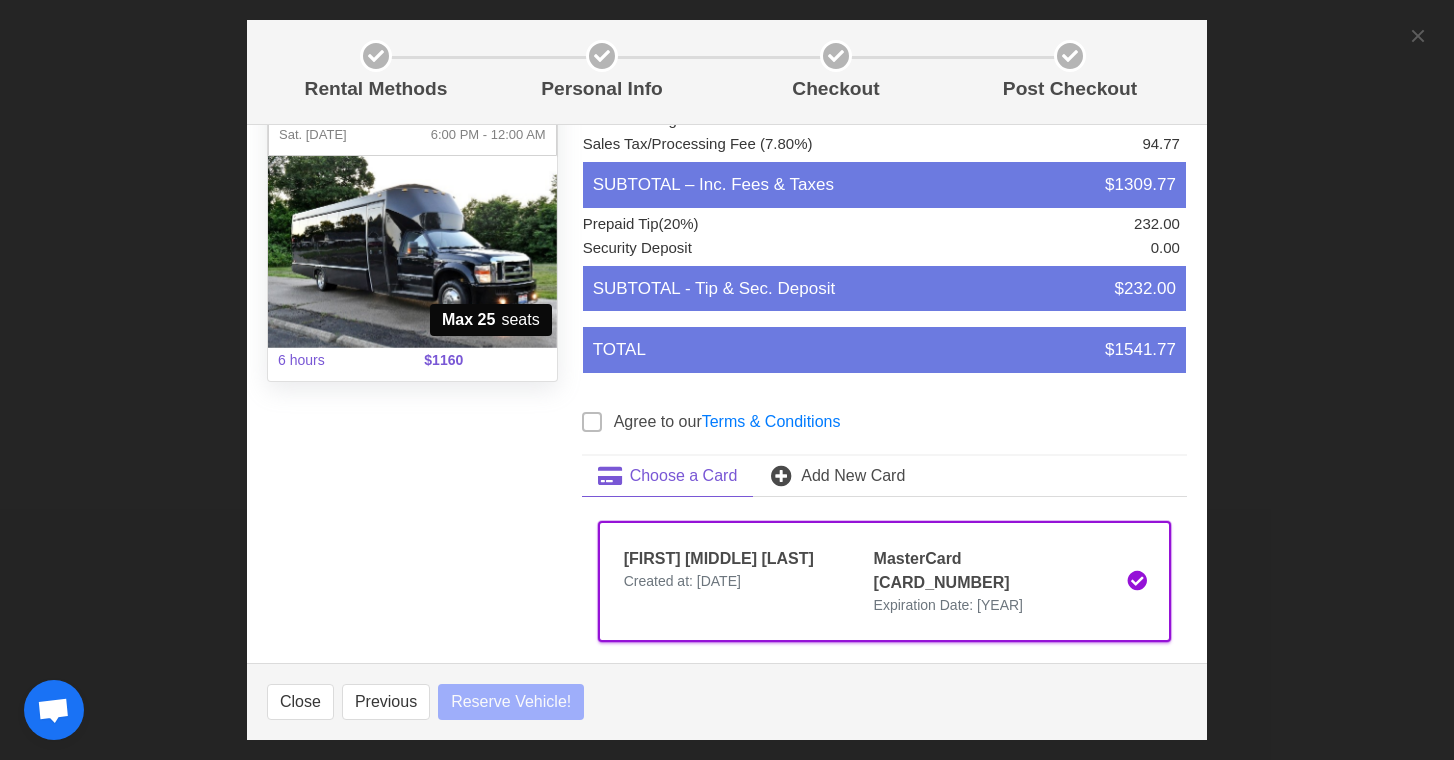 click on "Rental Methods   Personal Info   Checkout   Post Checkout   [FIRST] [LAST]    16:25   Unit 12  Buster   Party Bus with restroom   Max 25 Passengers   Sat. [DATE]   6:00 PM - 12:00 AM       Max 25  seats
6 hours     $1160   Select a button to see details, such as tax & tip
Rent It                   You are 3 or more screens away from making a purchase.   You are just gathering info at this point.  You are not committing to anything.       Vehicle Price   1160.00   Chauffeur Fee   included             Fuel Surcharge   55.00         Sales Tax/Processing Fee   94.77       TOTAL   $1309.77     When you click “Next”, you are just gathering info about tips, which is on the next screen.   You are not committing to anything.       Vehicle Price   1160.00   Chauffeur Fee   included                 Fuel Surcharge   55.00                       Sales Tax/Processing Fee (7.80%)   94.77
SUBTOTAL – Inc. Fees & Taxes
$1309.77   Prepaid Tip  (20%)" at bounding box center [727, 380] 